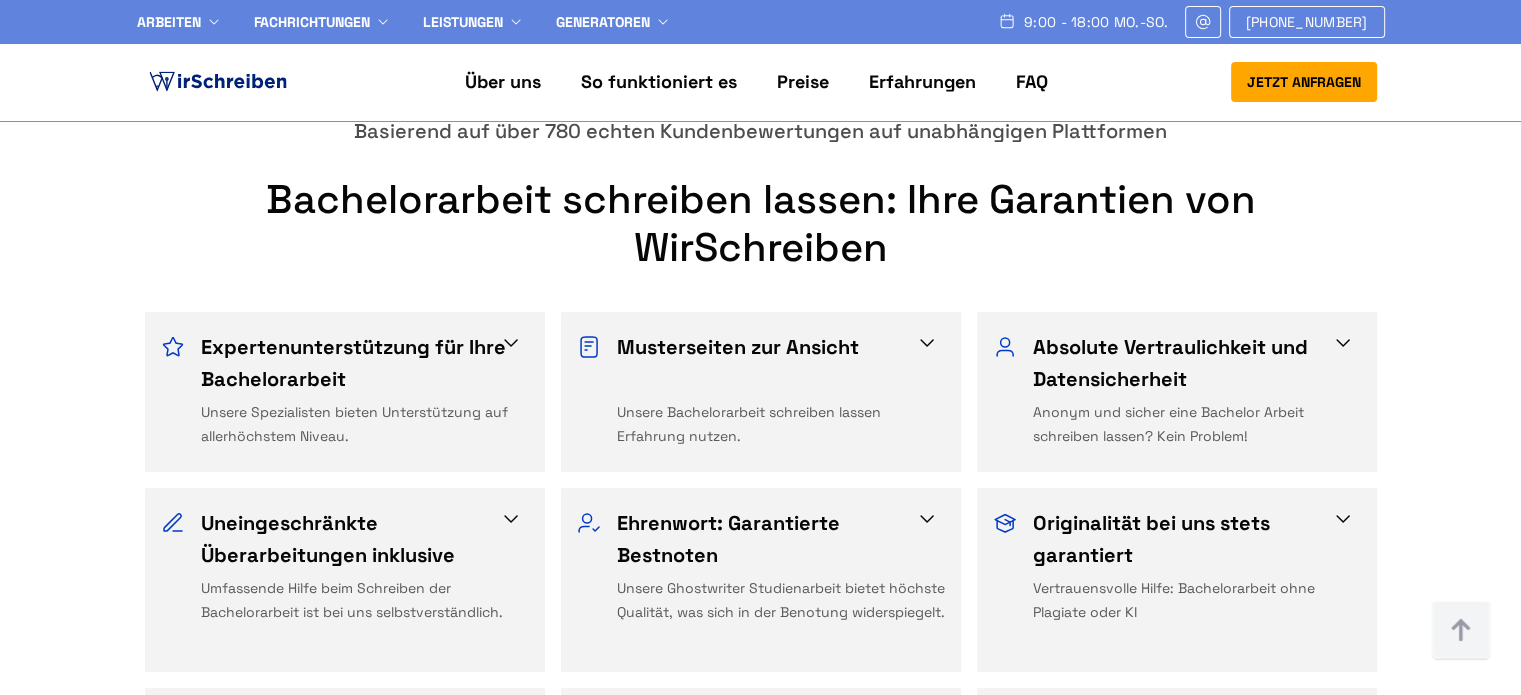 scroll, scrollTop: 637, scrollLeft: 0, axis: vertical 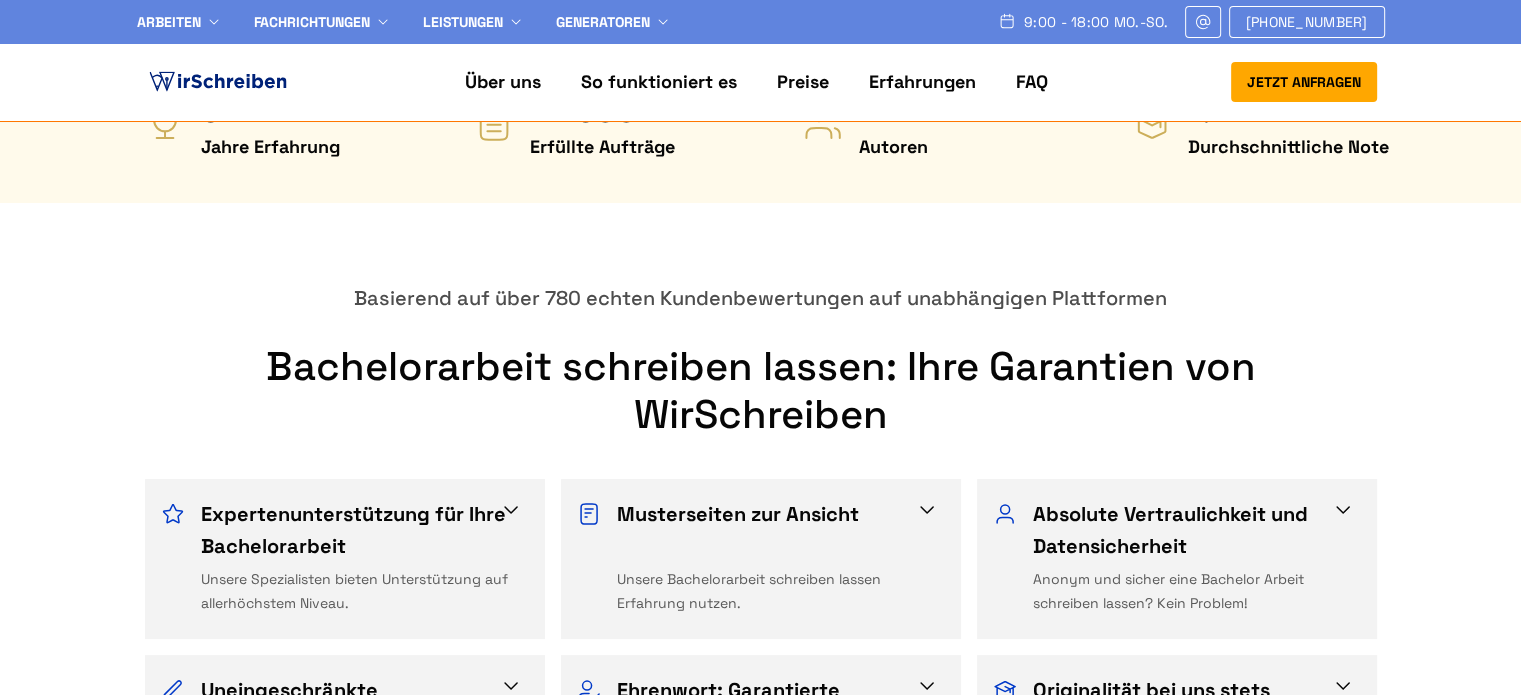 click at bounding box center (511, 510) 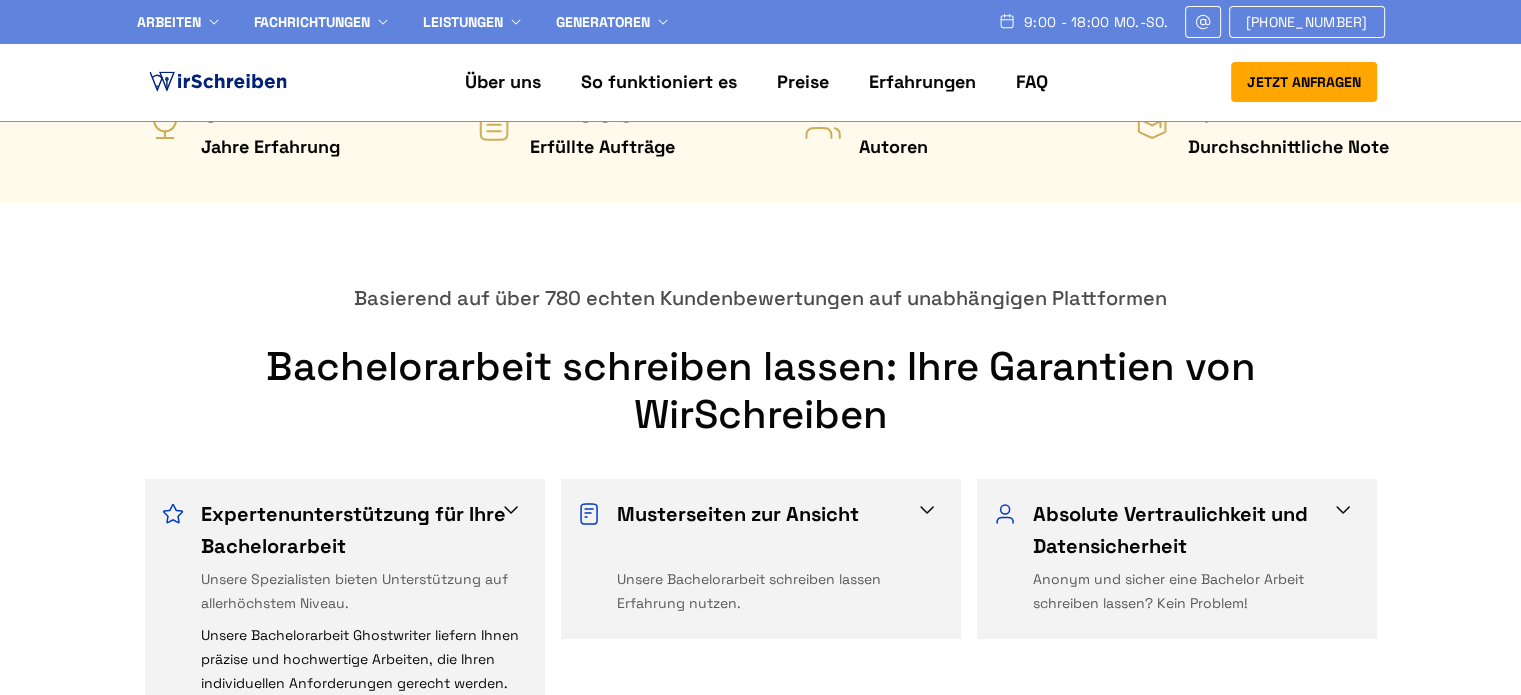 click at bounding box center (927, 510) 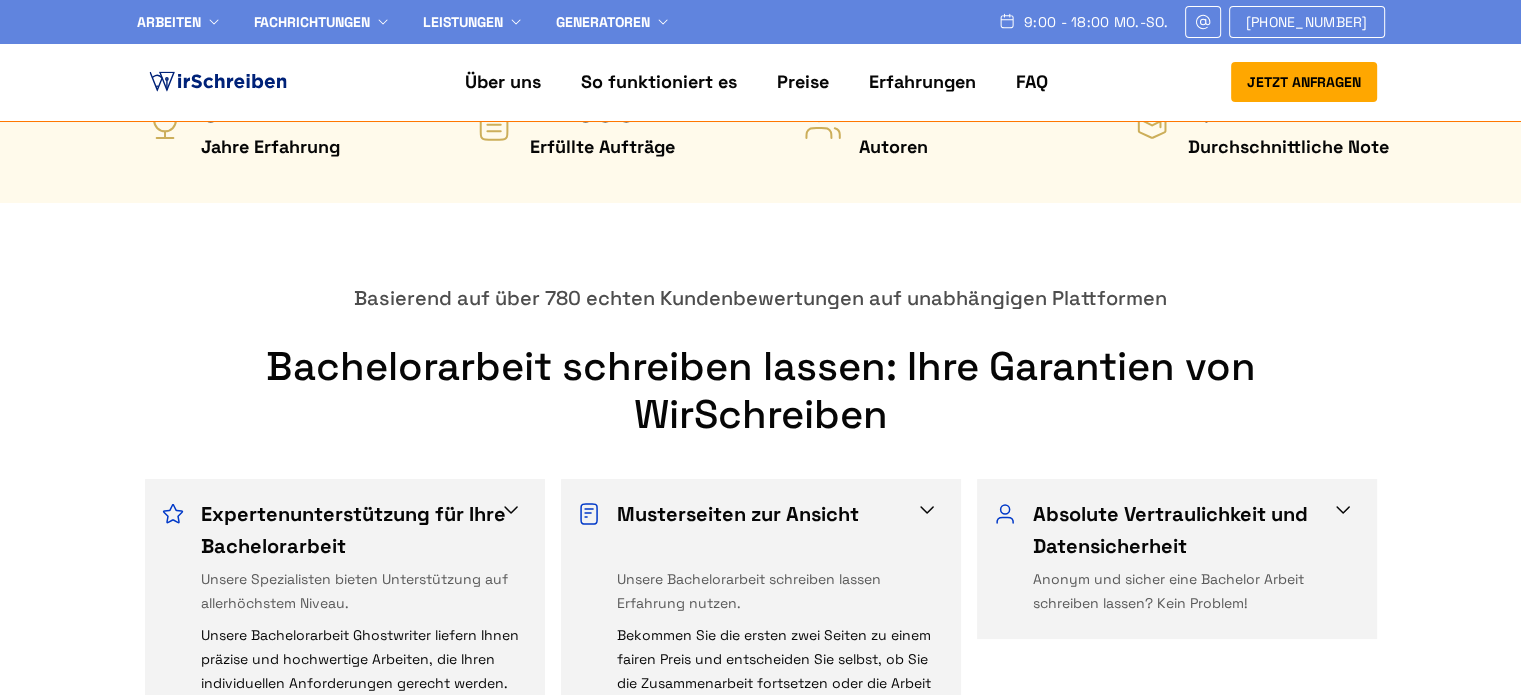 click at bounding box center (1343, 510) 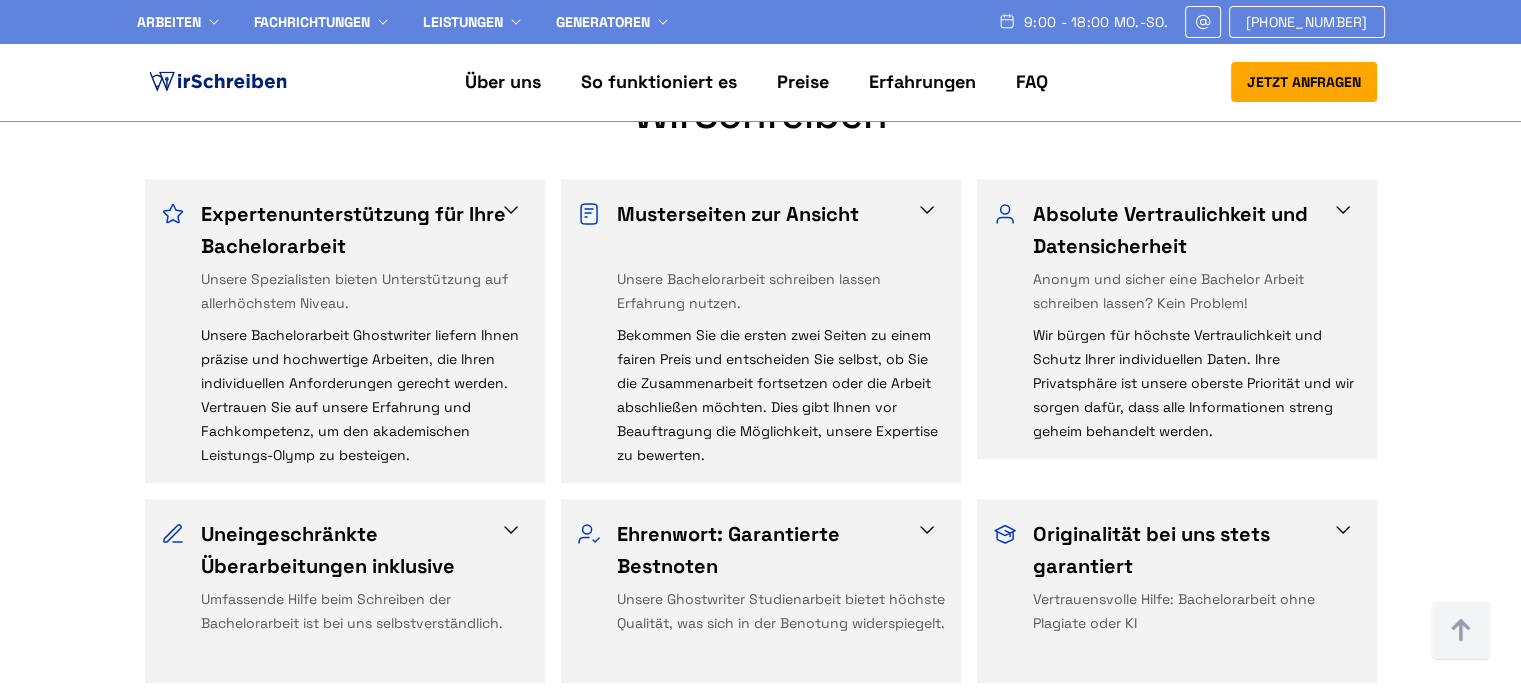 scroll, scrollTop: 1237, scrollLeft: 0, axis: vertical 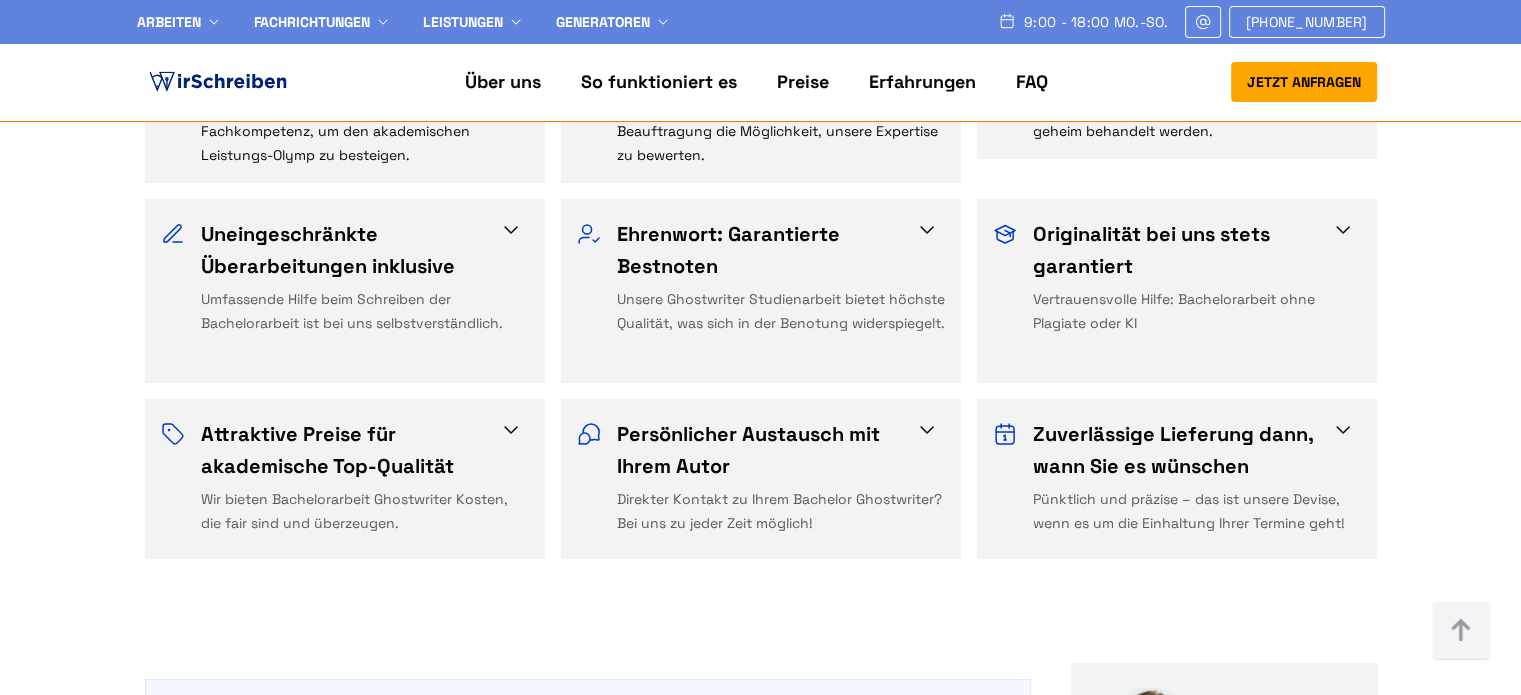 click at bounding box center [511, 230] 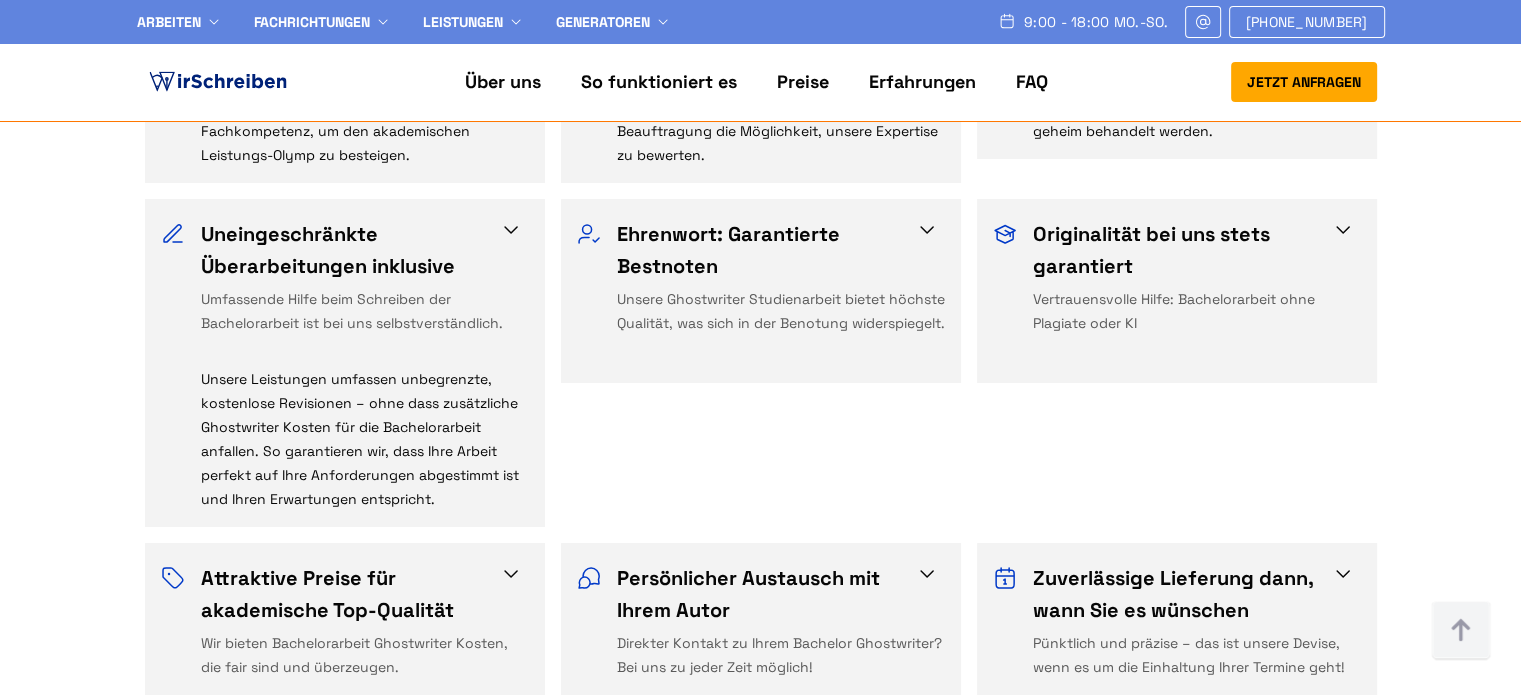 click on "Attraktive Preise für akademische Top-Qualität
Wir bieten Bachelorarbeit Ghostwriter Kosten, die fair sind und überzeugen.
Wir liefern bedürfnisgerechte Lösungen zu einem Preis, der einzigartig ist. Unsere Kosten fürs Bachelorarbeit schreiben lassen sind transparent und wettbewerbsfähig, ohne Kompromisse bei der Qualität. Wir bieten Ihnen den besten Kosten-Nutzen-Faktor." at bounding box center (345, 623) 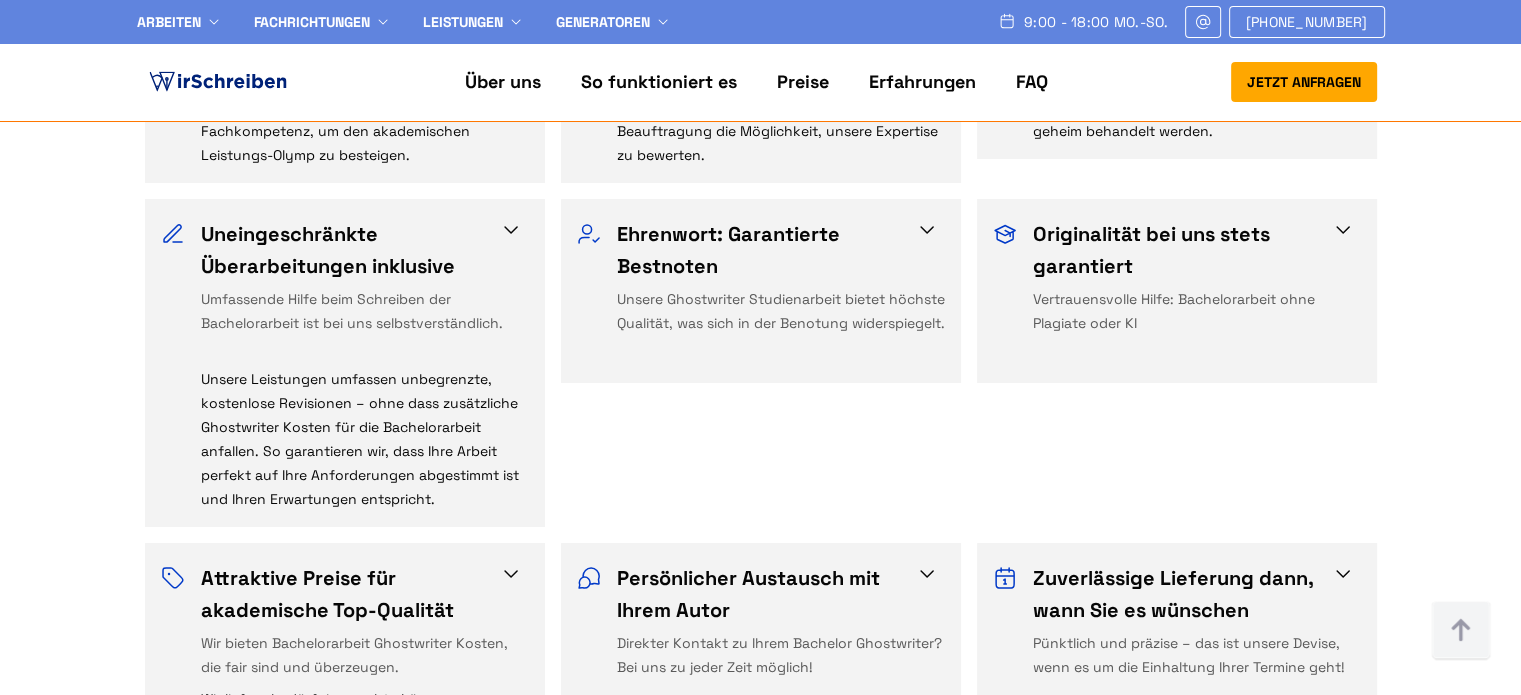 click at bounding box center (927, 230) 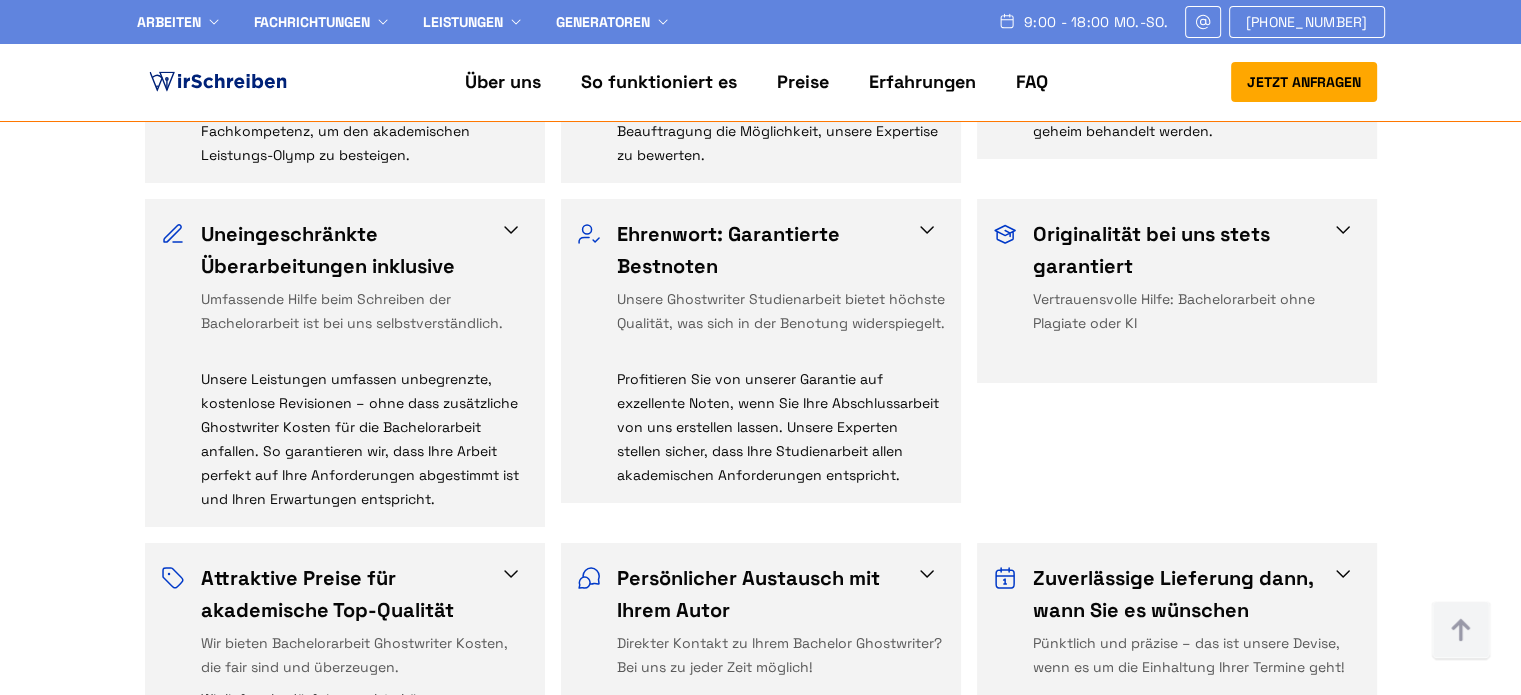 click at bounding box center [927, 574] 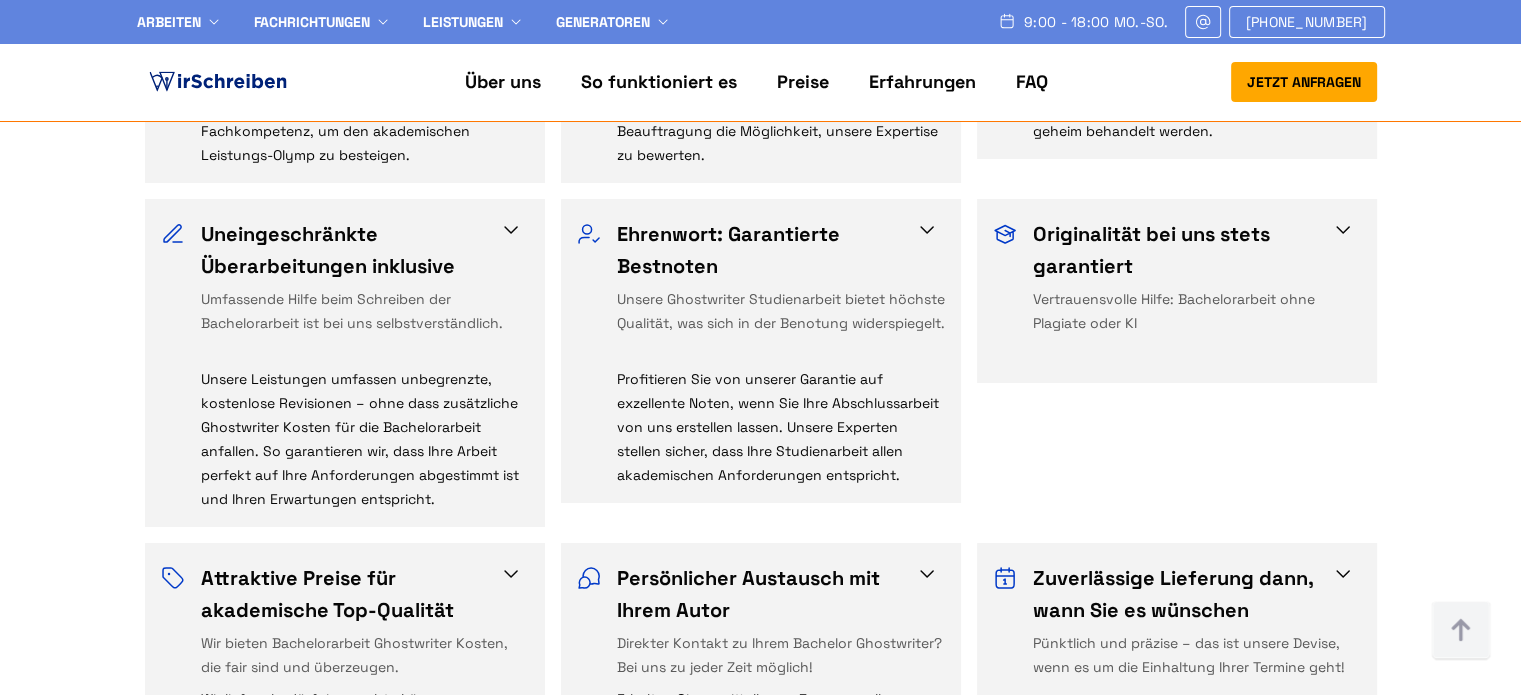 click at bounding box center (1343, 230) 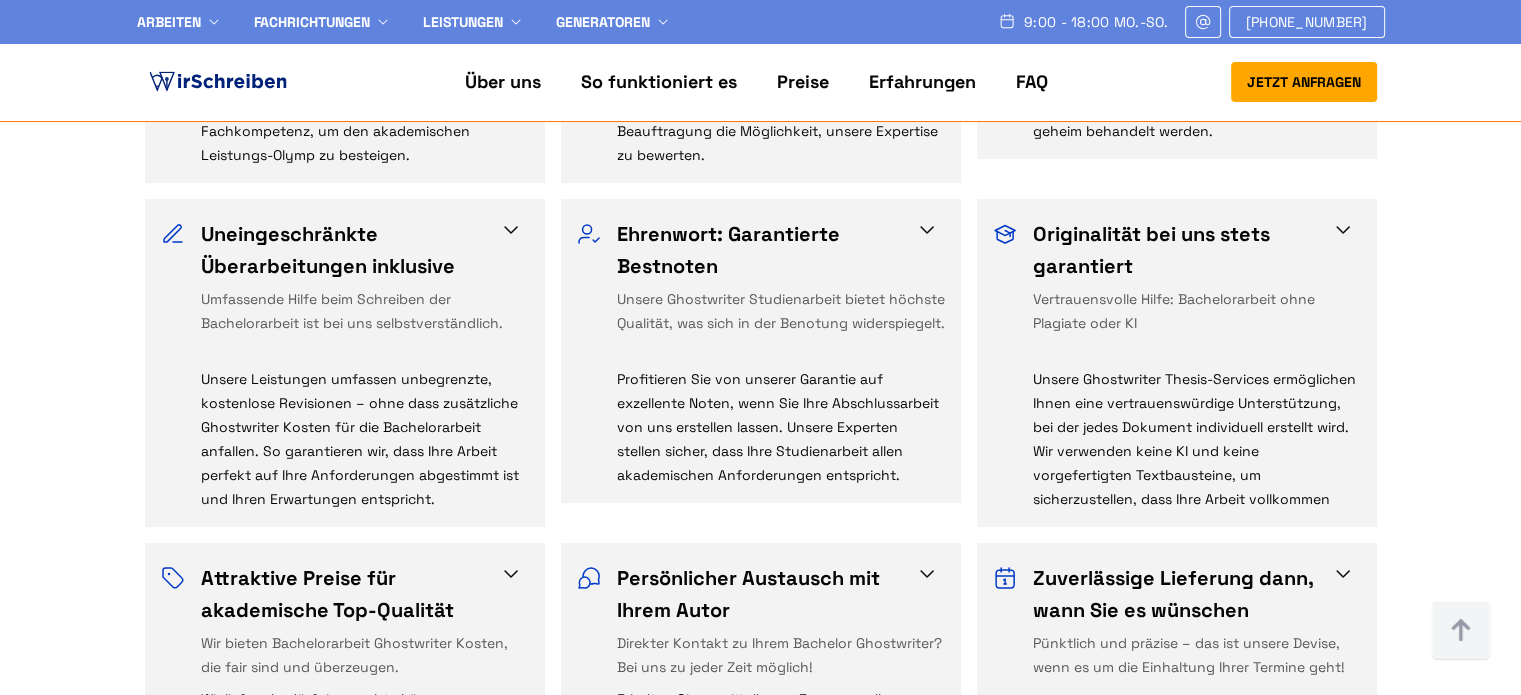 click at bounding box center [1343, 574] 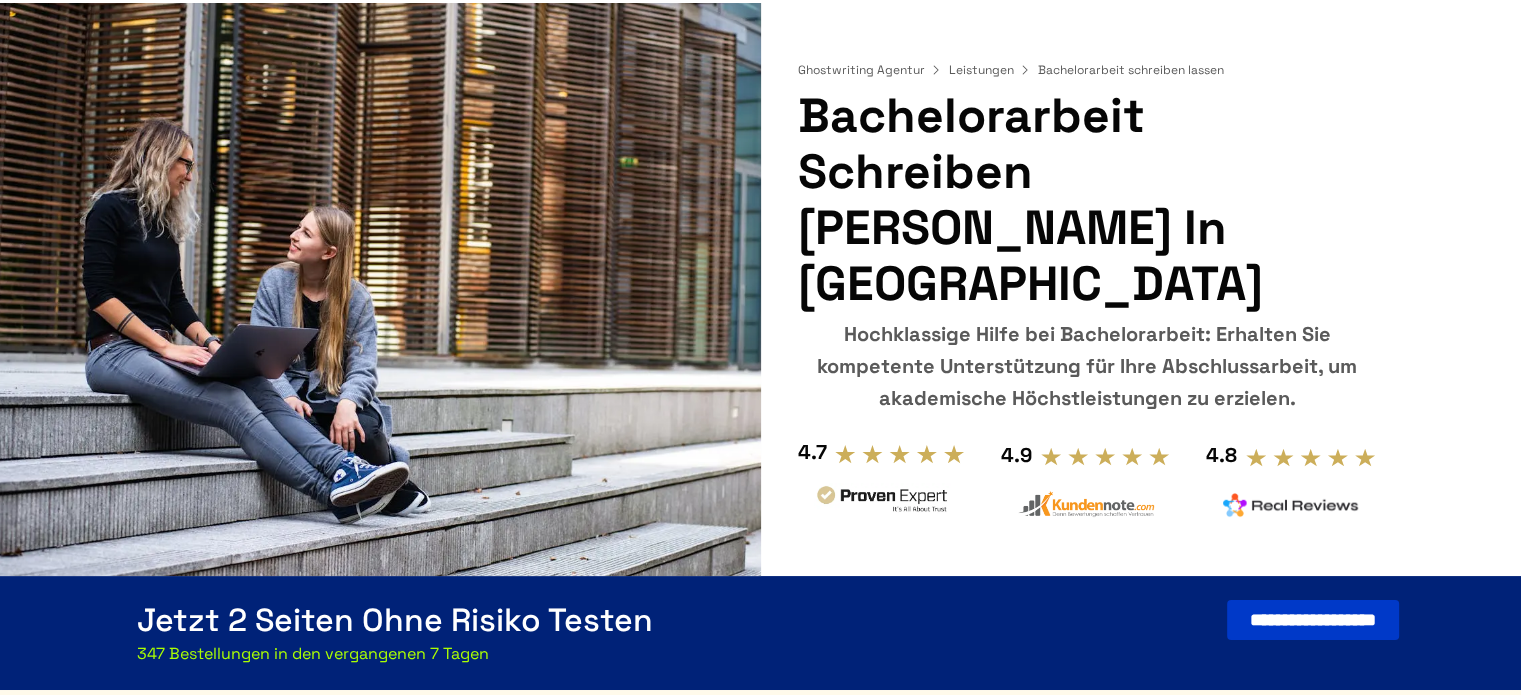 scroll, scrollTop: 0, scrollLeft: 0, axis: both 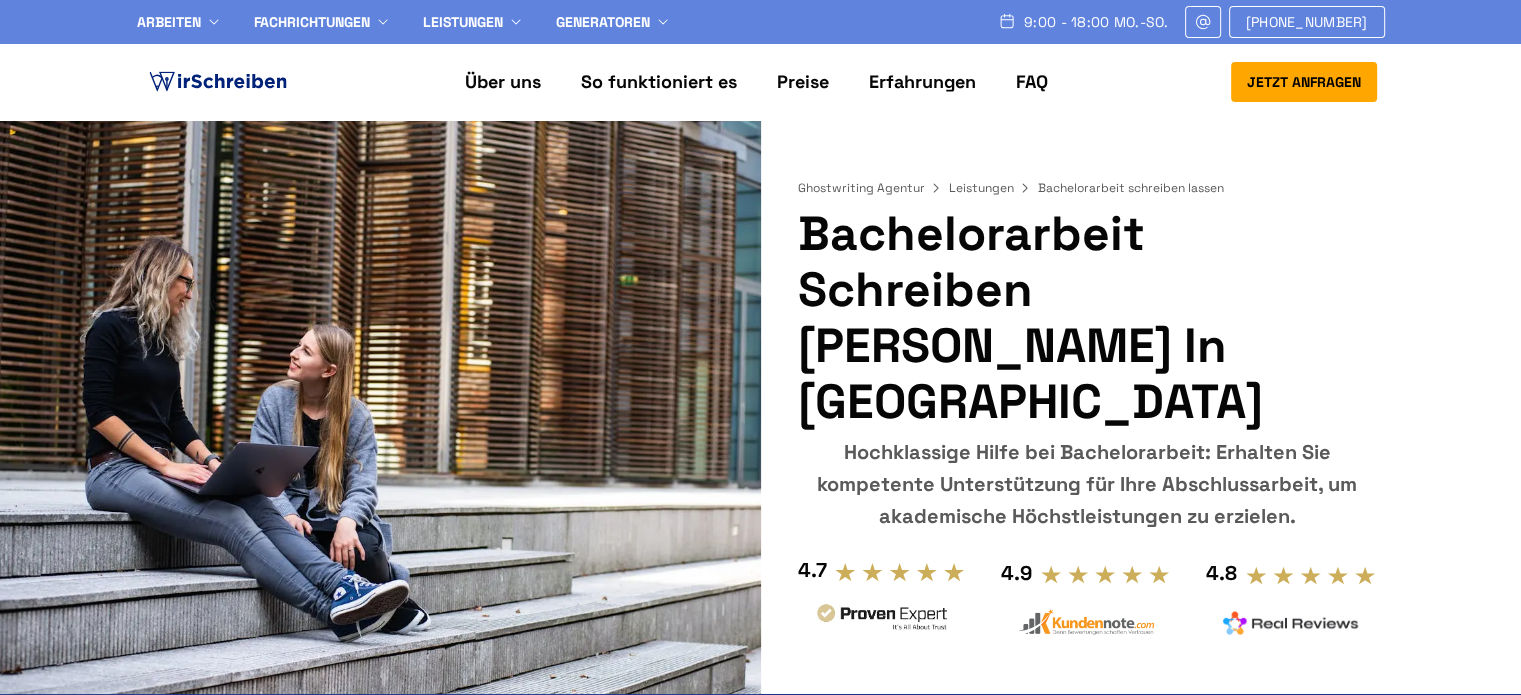 drag, startPoint x: 804, startPoint y: 219, endPoint x: 1345, endPoint y: 464, distance: 593.89056 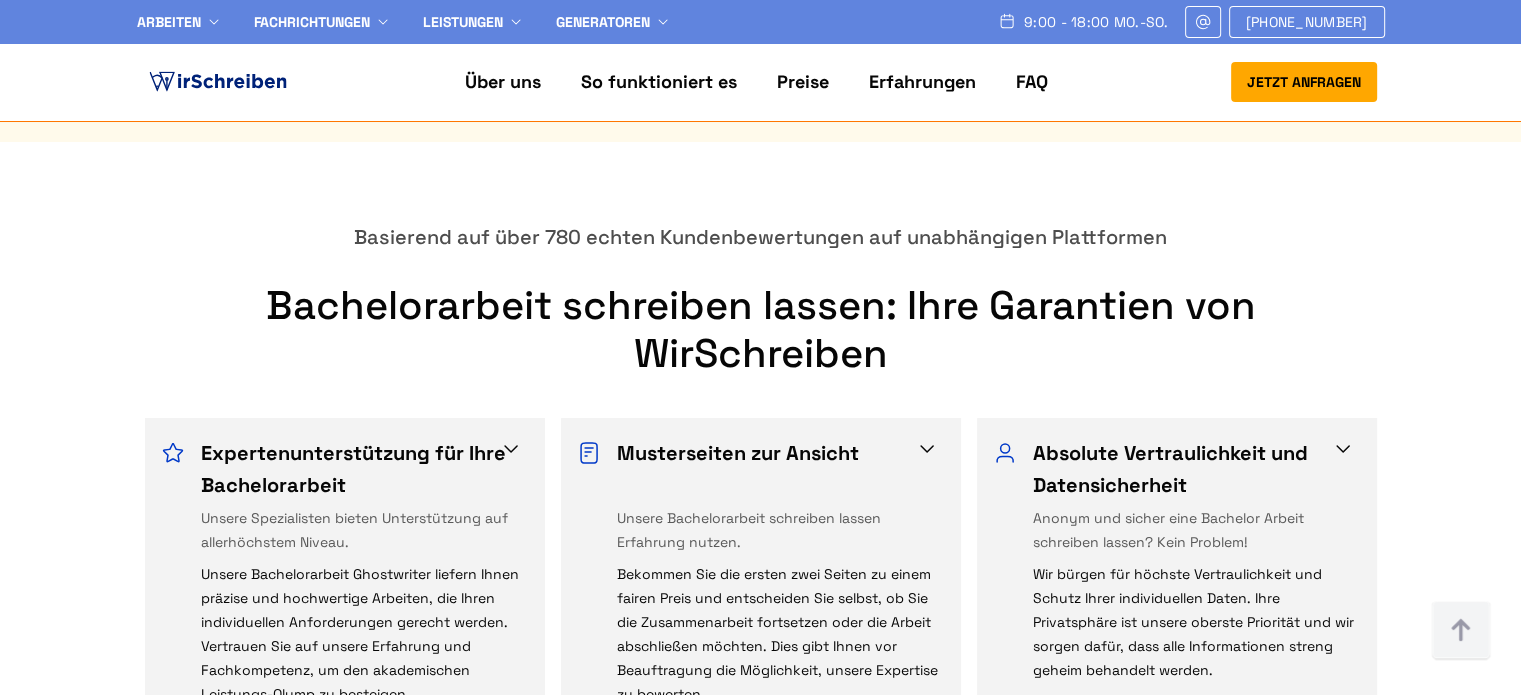scroll, scrollTop: 700, scrollLeft: 0, axis: vertical 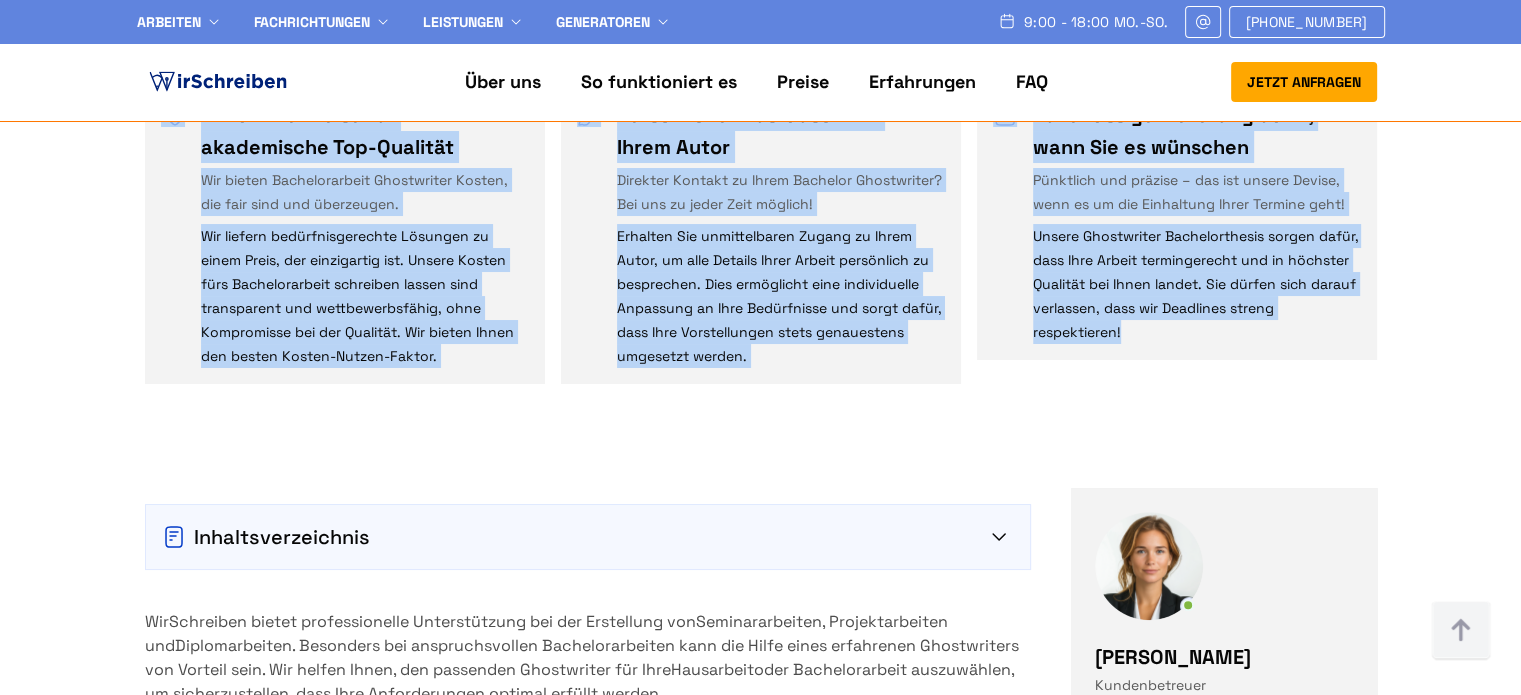 drag, startPoint x: 344, startPoint y: 167, endPoint x: 1184, endPoint y: 329, distance: 855.4788 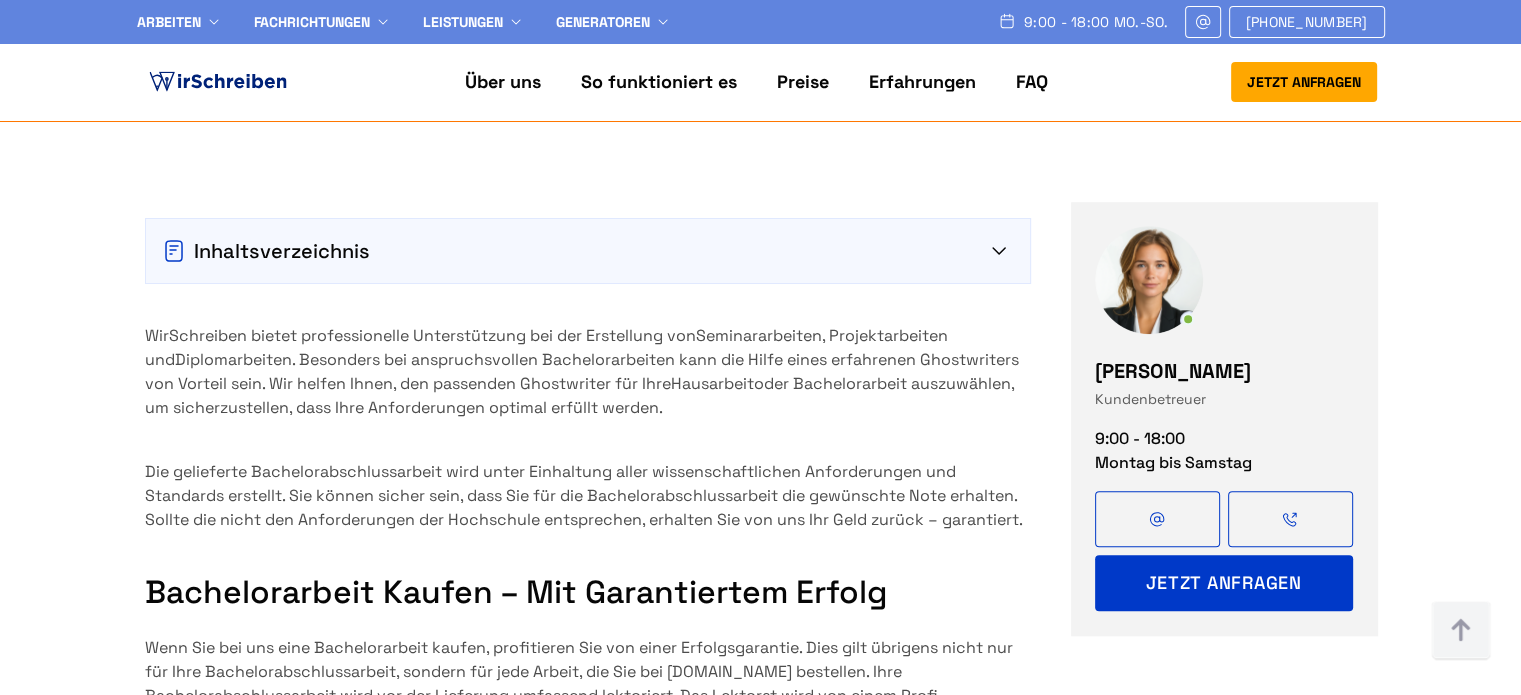 scroll, scrollTop: 2000, scrollLeft: 0, axis: vertical 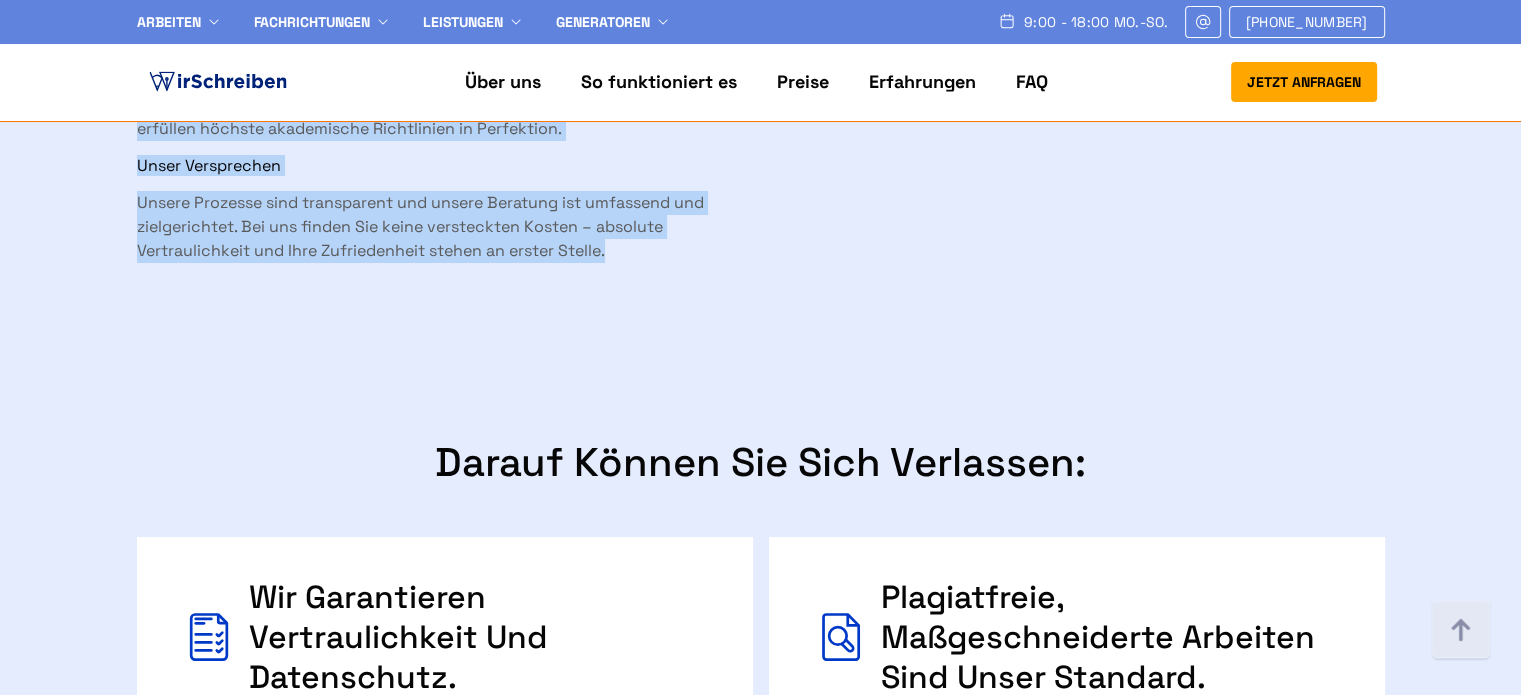 drag, startPoint x: 139, startPoint y: 259, endPoint x: 697, endPoint y: 221, distance: 559.2924 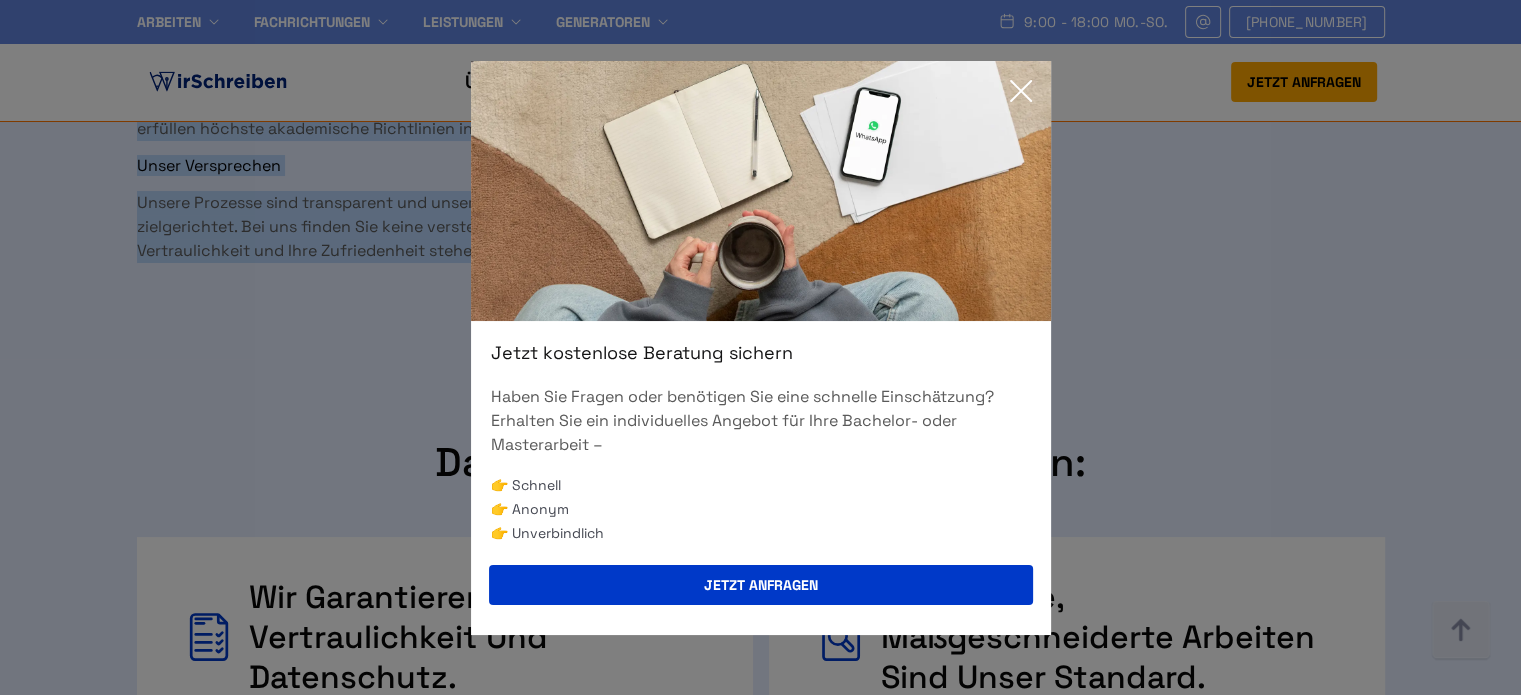 click 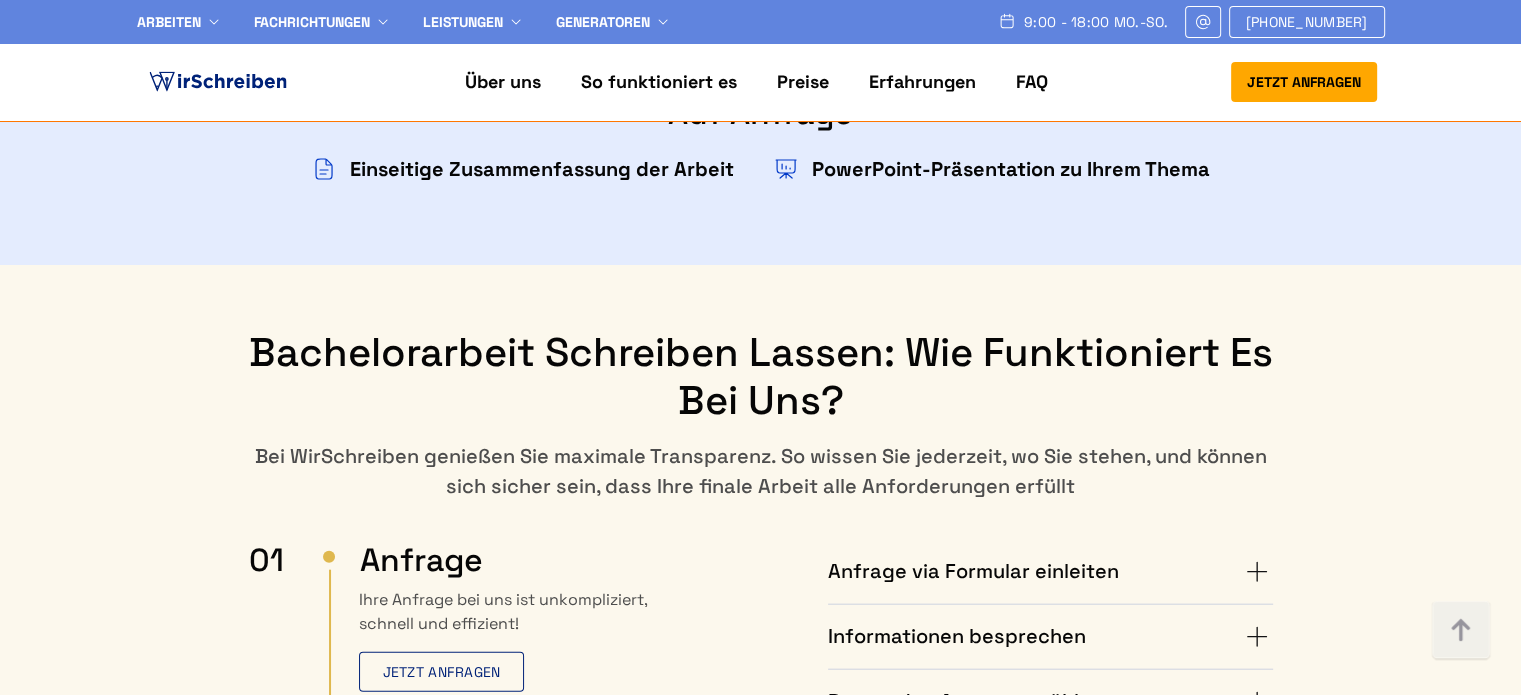 scroll, scrollTop: 4800, scrollLeft: 0, axis: vertical 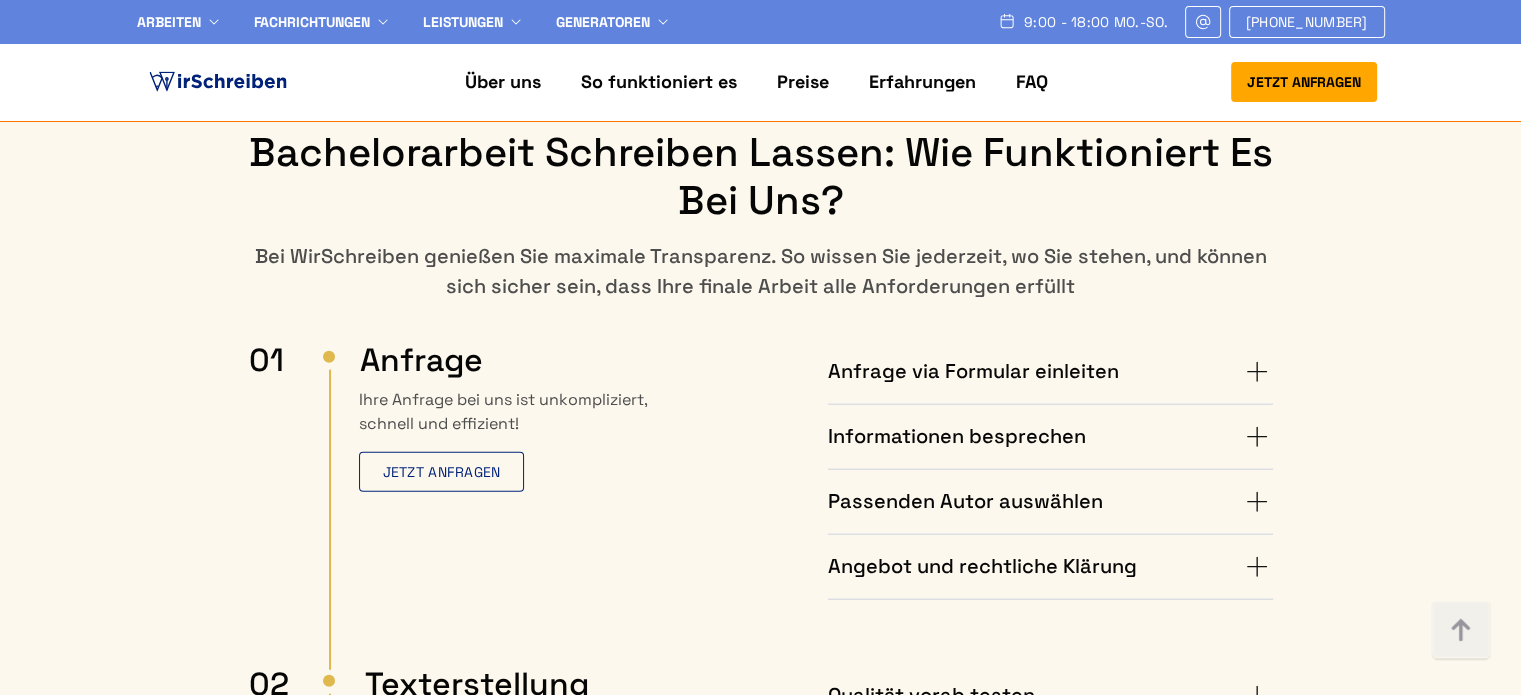 click on "Anfrage via Formular einleiten" at bounding box center (1050, 372) 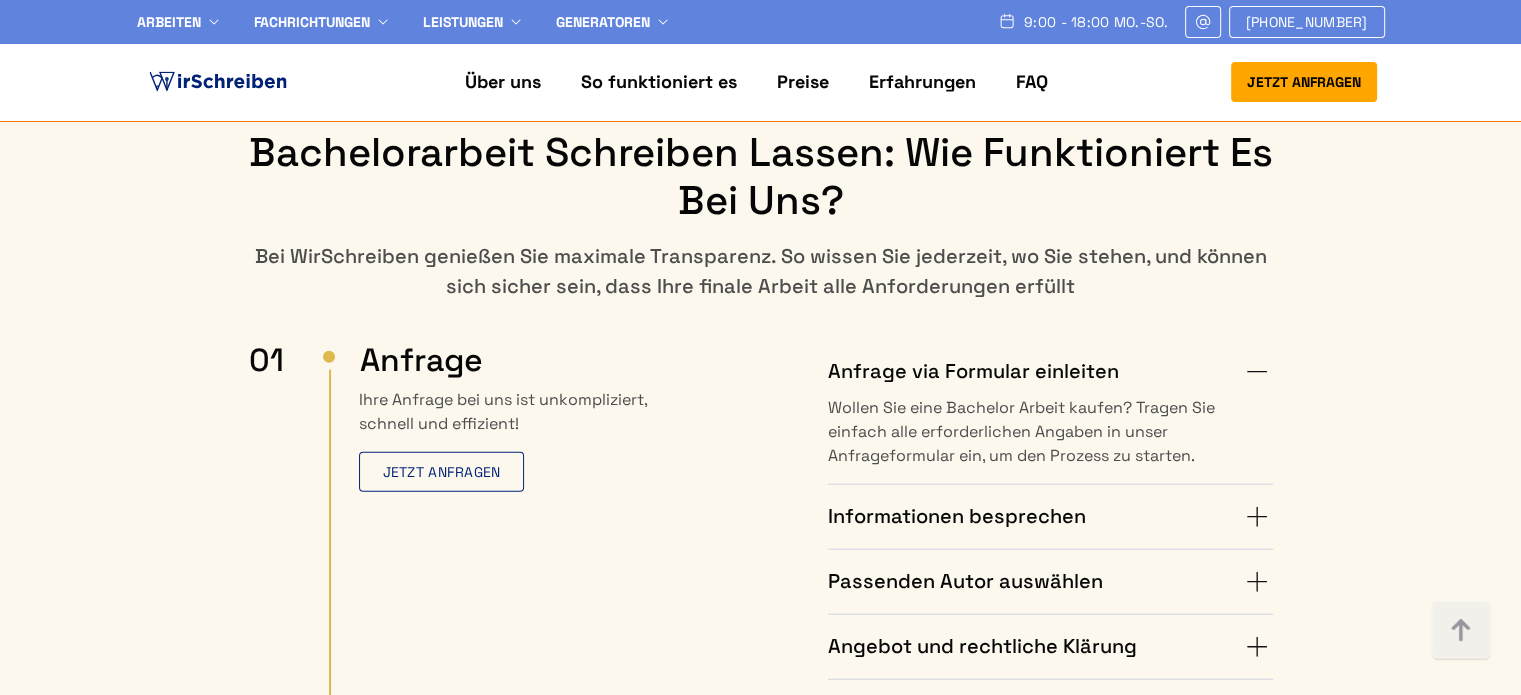 click on "Informationen besprechen" at bounding box center (1050, 517) 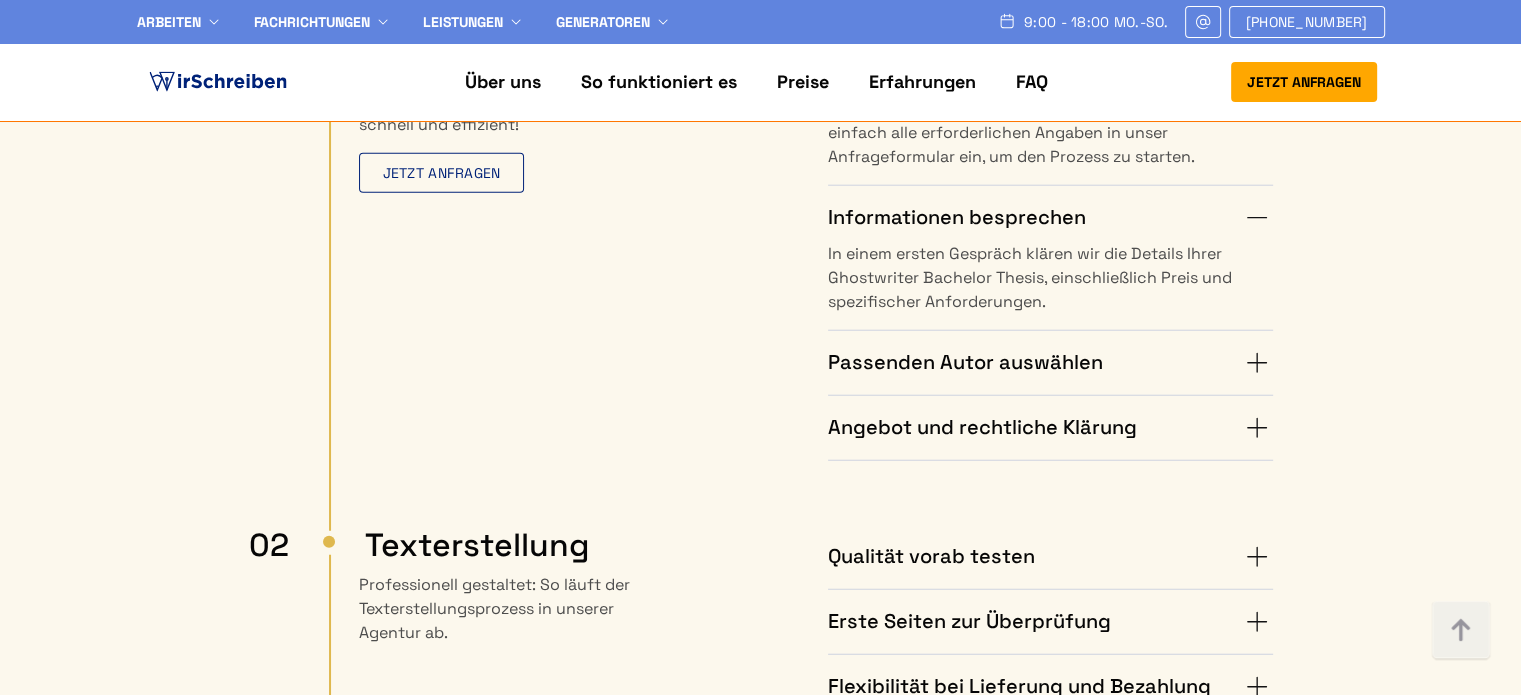 scroll, scrollTop: 5100, scrollLeft: 0, axis: vertical 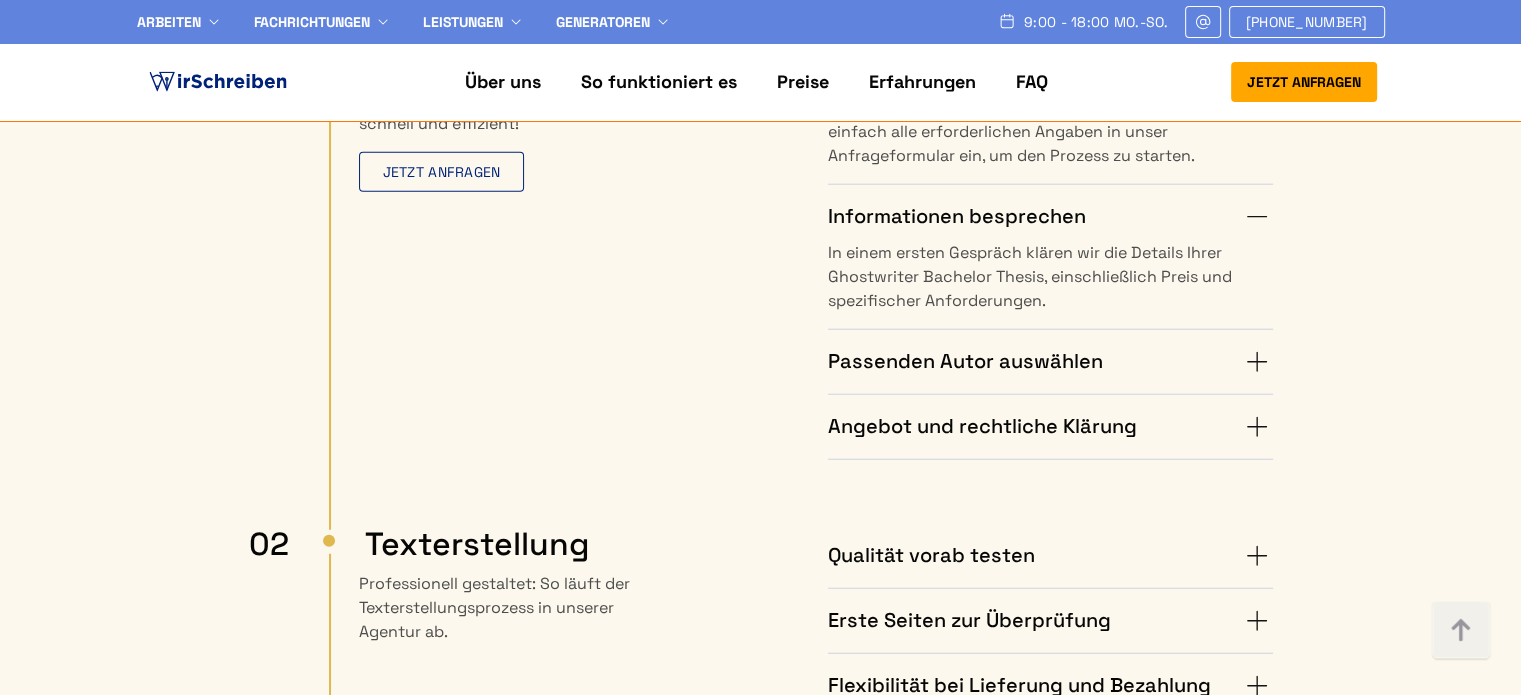 click on "Passenden Autor auswählen" at bounding box center [1050, 362] 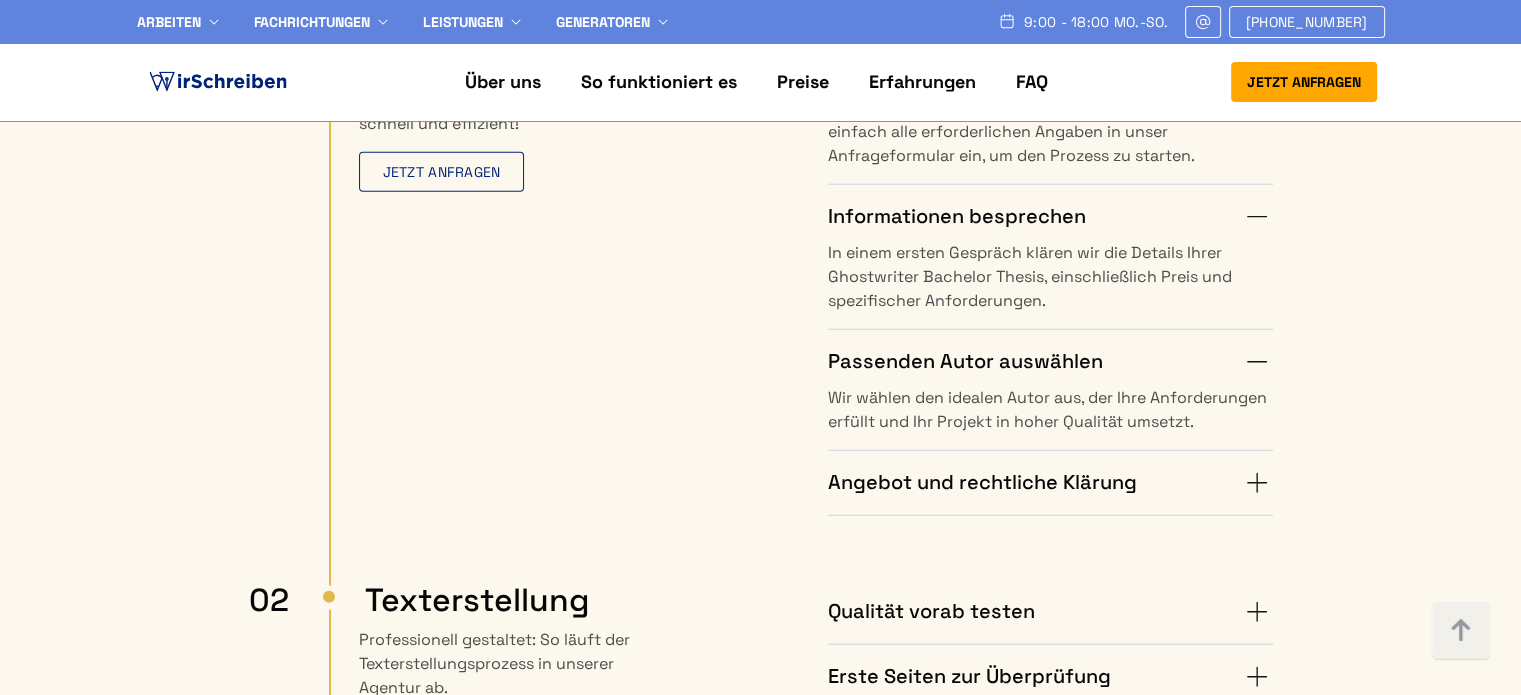 click on "Angebot und rechtliche Klärung" at bounding box center [1050, 483] 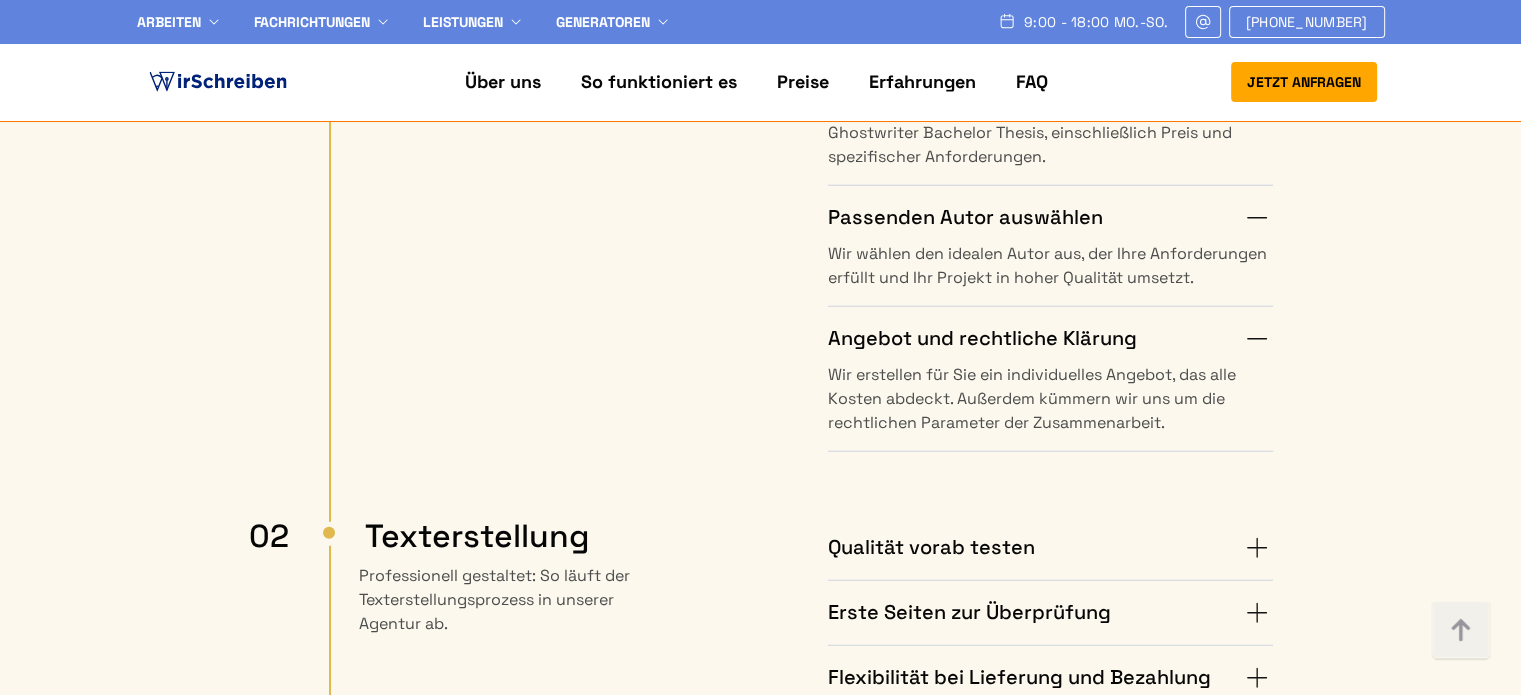 scroll, scrollTop: 5400, scrollLeft: 0, axis: vertical 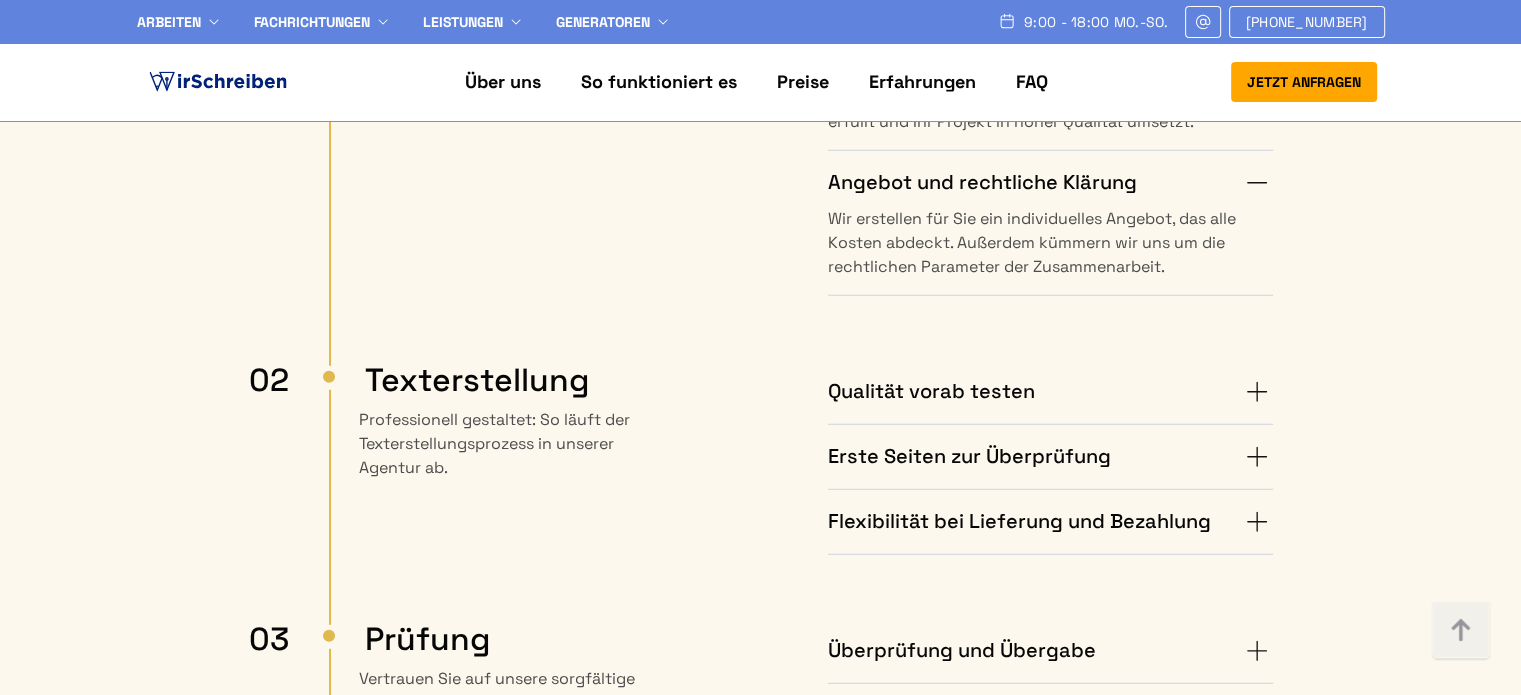 click on "Qualität vorab testen" at bounding box center (1050, 392) 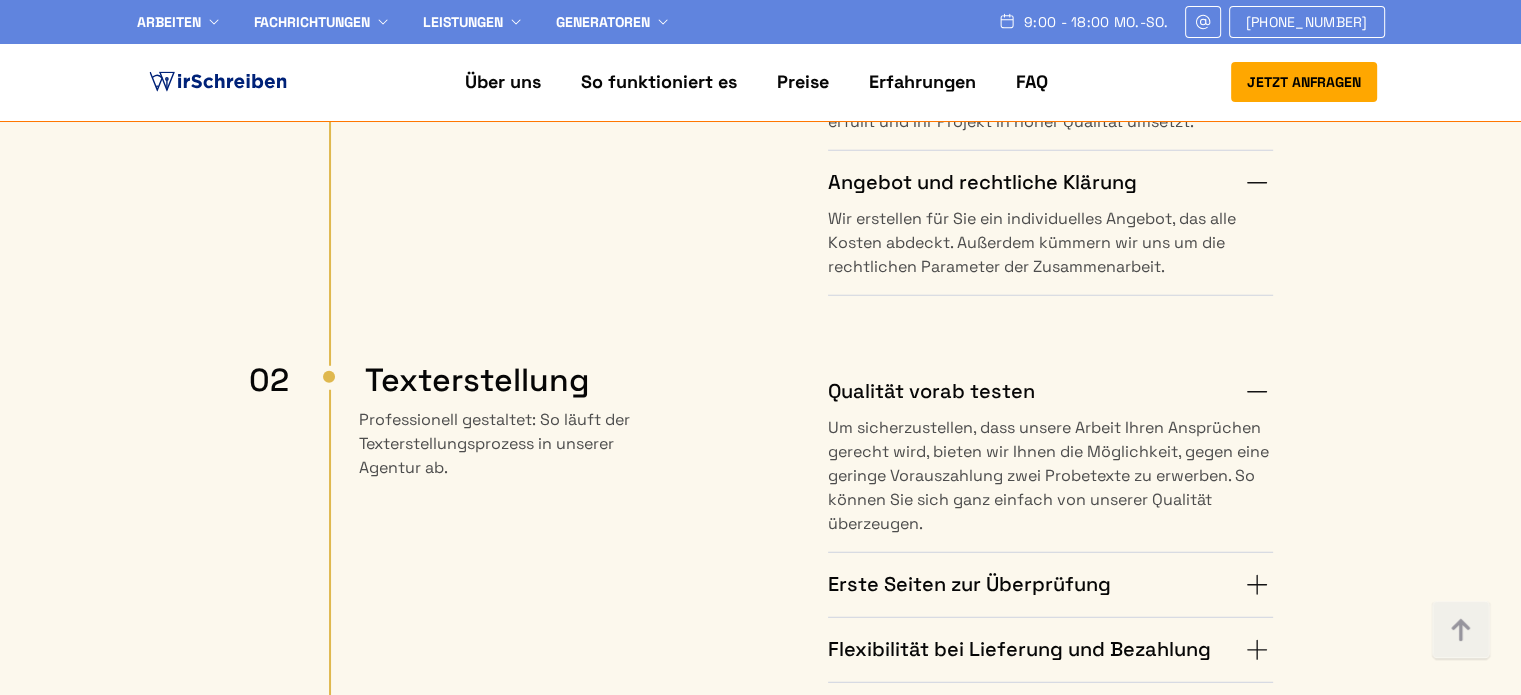 drag, startPoint x: 1256, startPoint y: 524, endPoint x: 1245, endPoint y: 522, distance: 11.18034 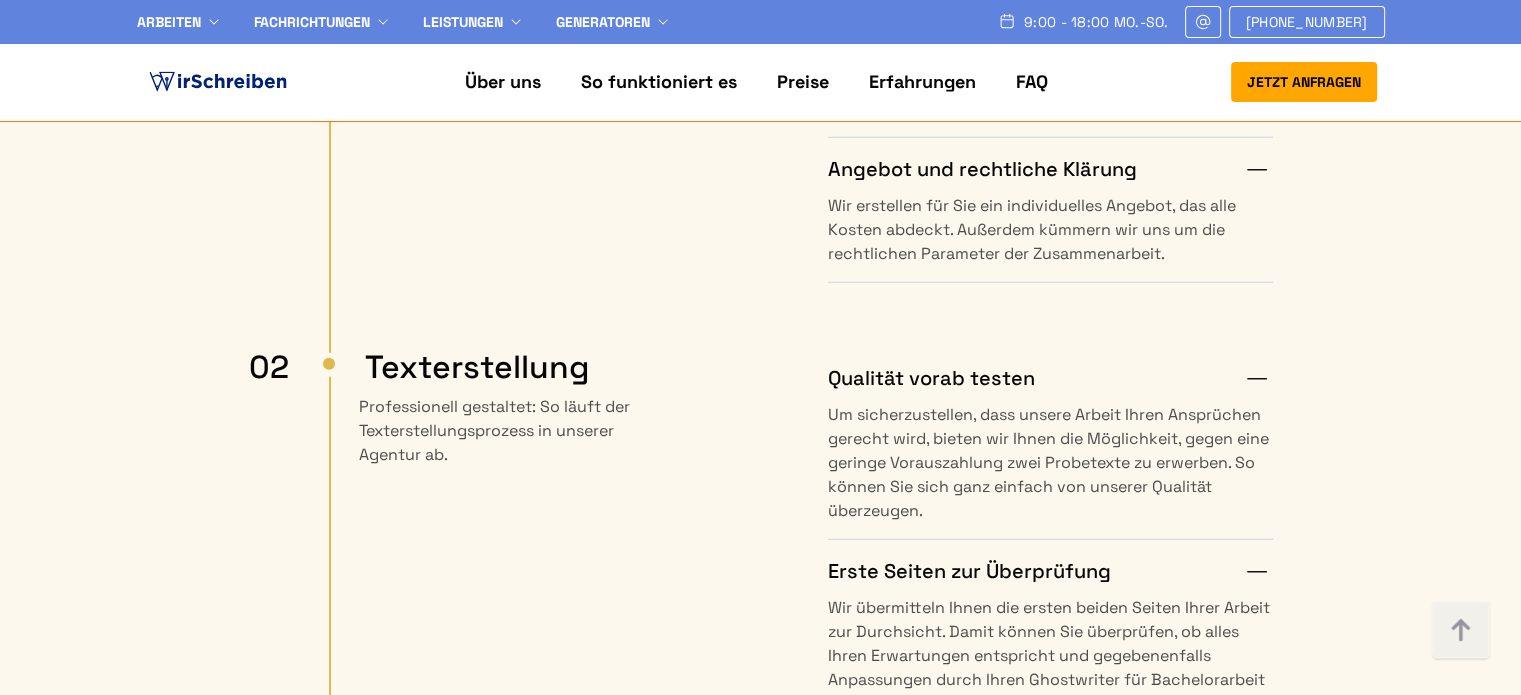 scroll, scrollTop: 5700, scrollLeft: 0, axis: vertical 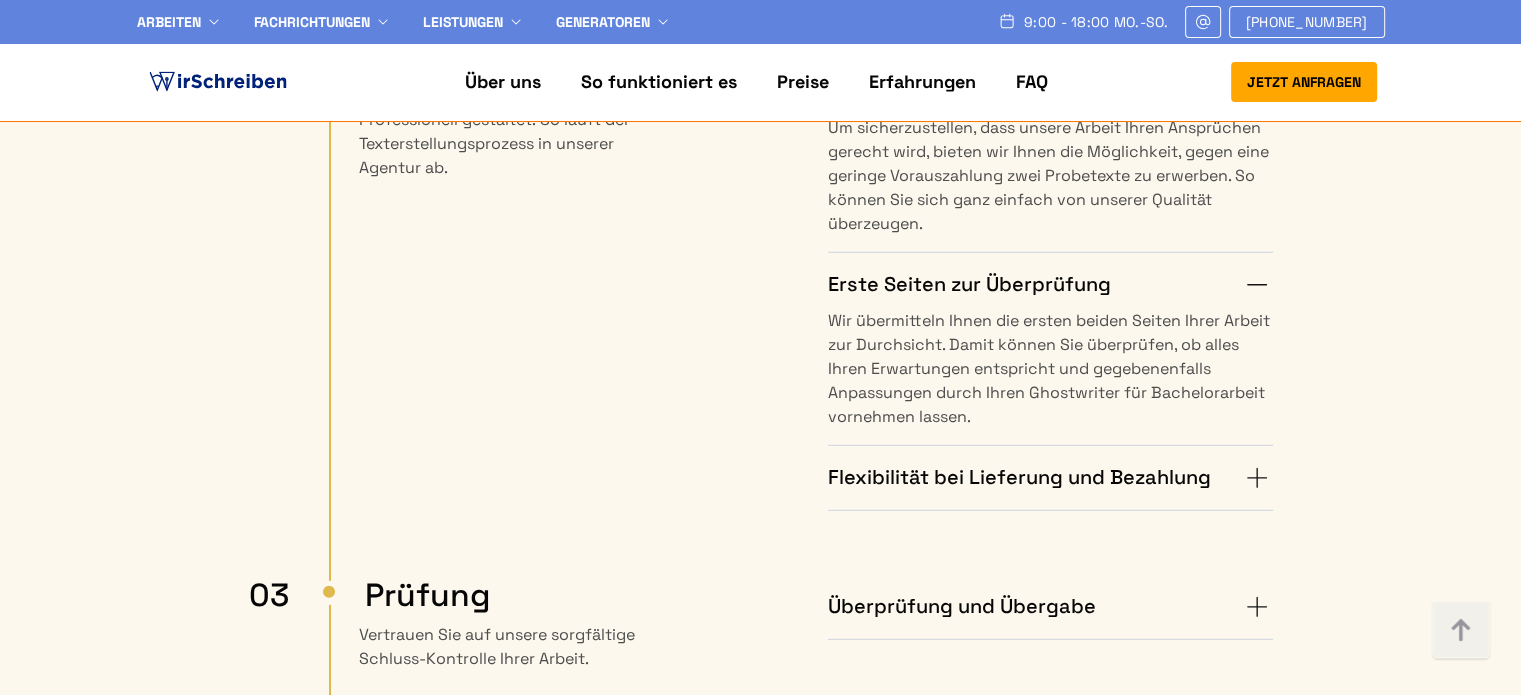 click on "Flexibilität bei Lieferung und Bezahlung" at bounding box center (1050, 478) 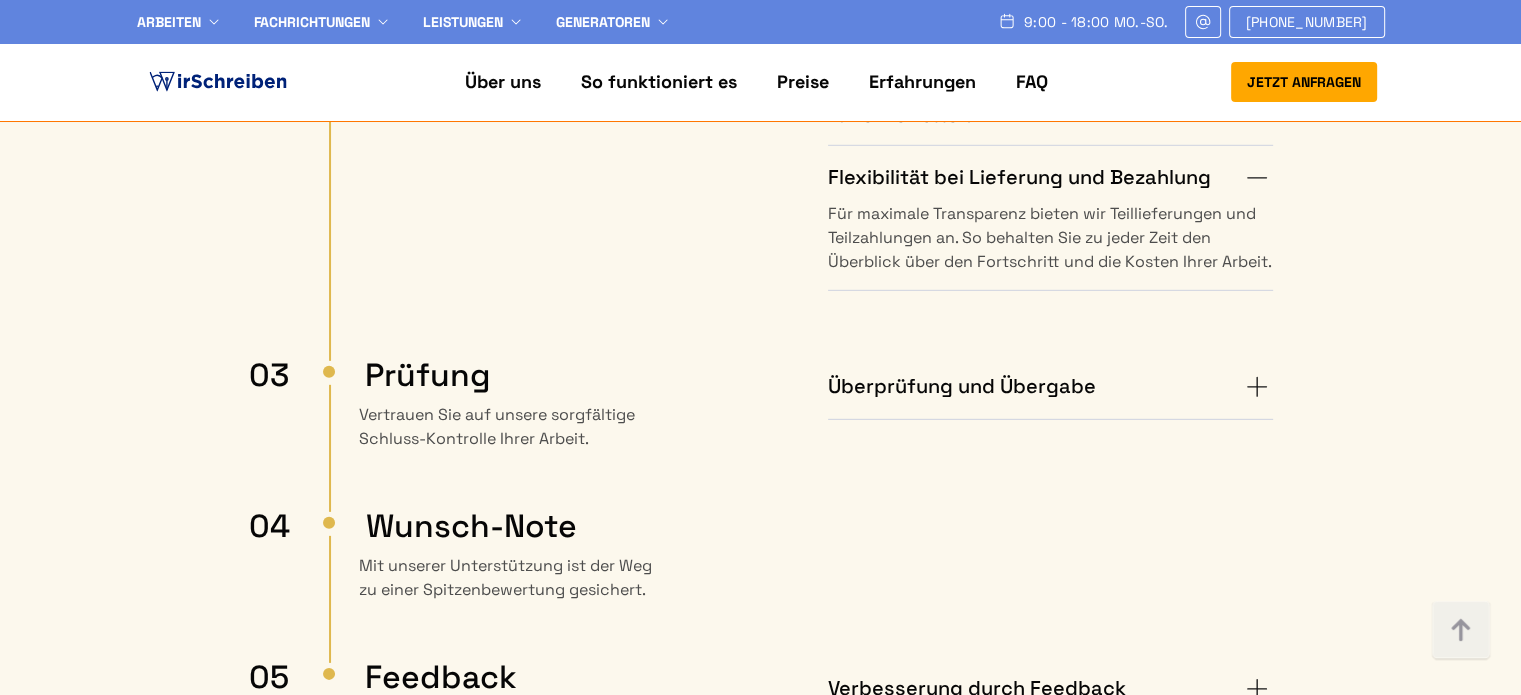 click on "Überprüfung und Übergabe" at bounding box center (1050, 387) 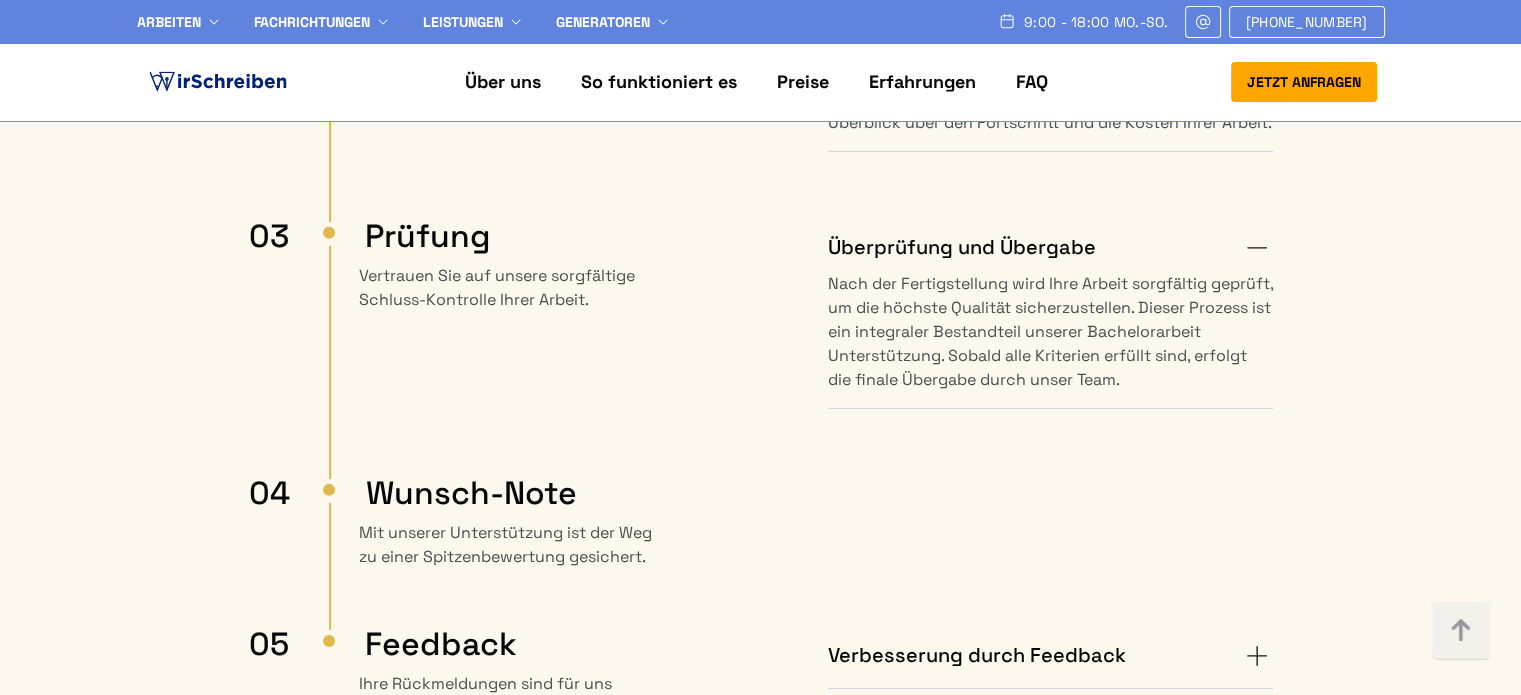 scroll, scrollTop: 6400, scrollLeft: 0, axis: vertical 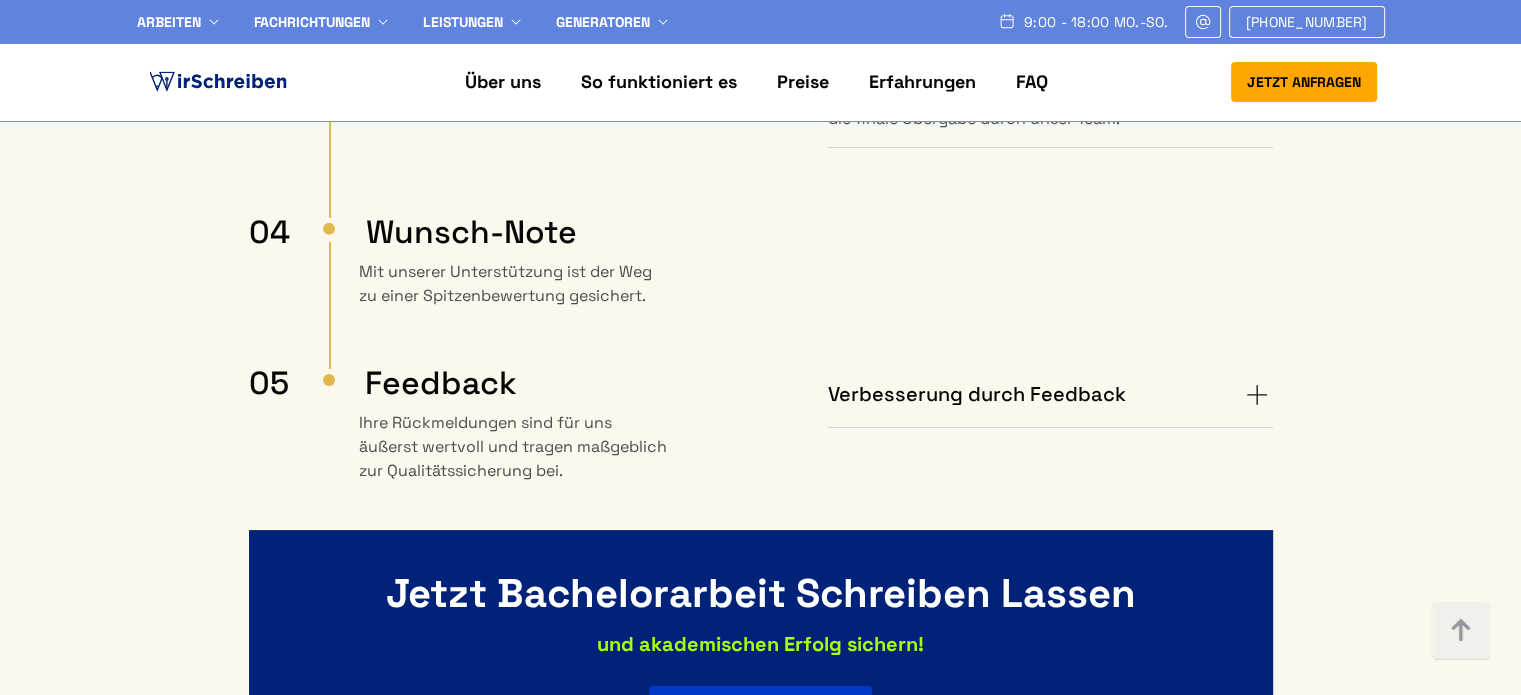 click on "Verbesserung durch Feedback" at bounding box center (1050, 395) 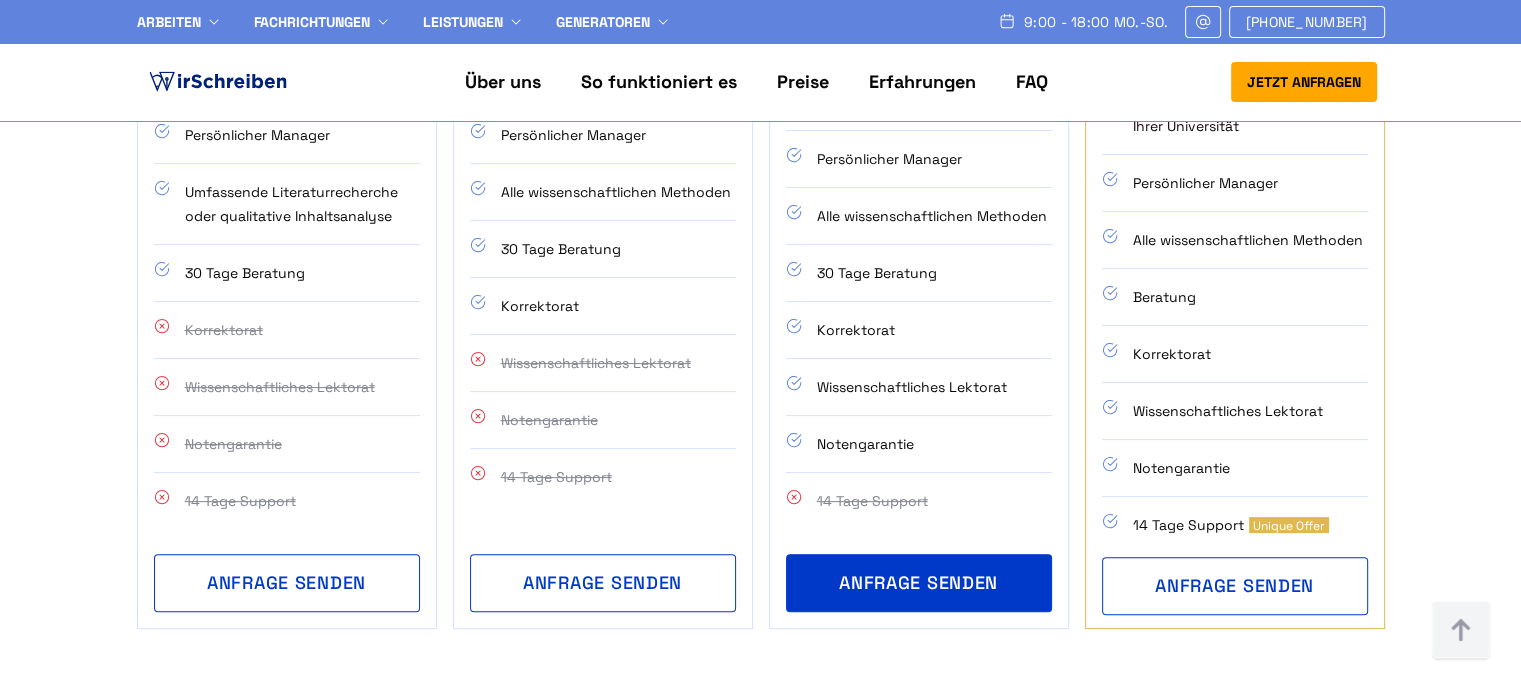 scroll, scrollTop: 8200, scrollLeft: 0, axis: vertical 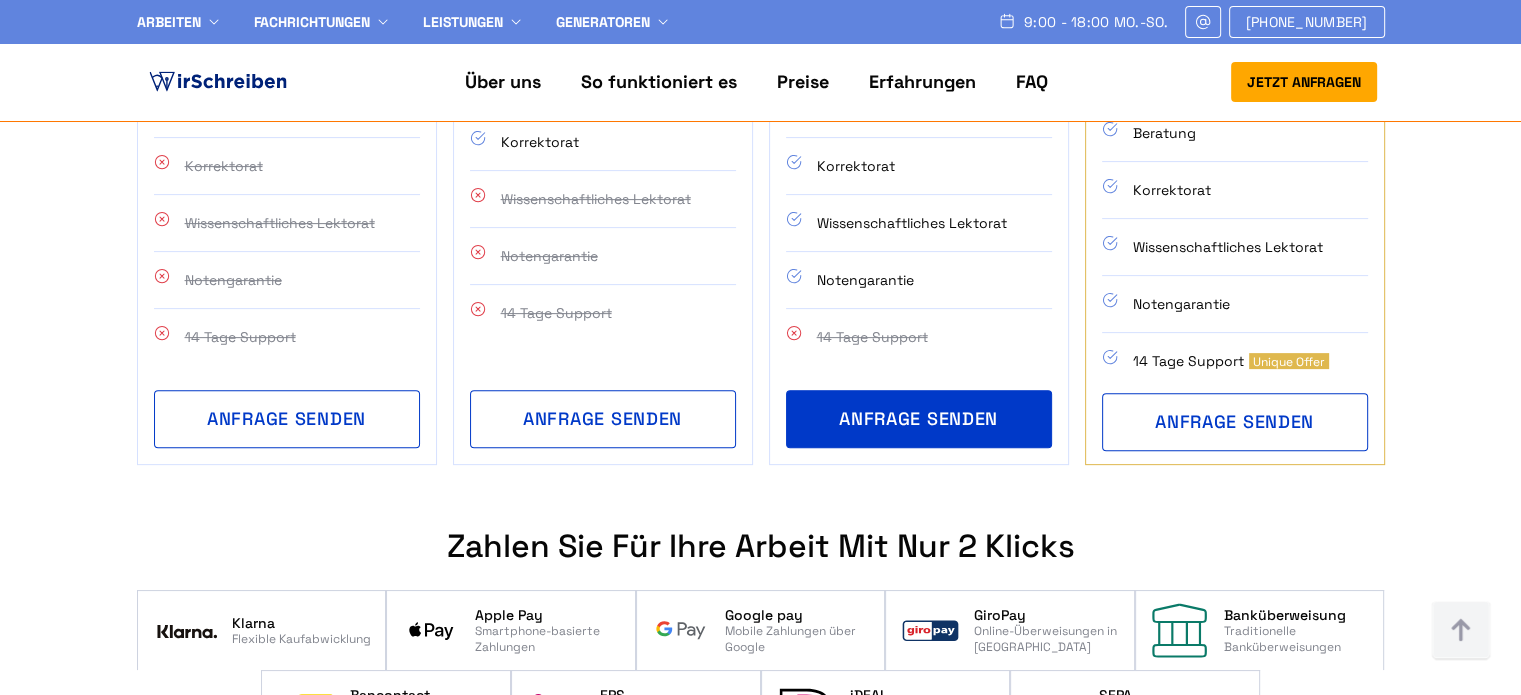 drag, startPoint x: 284, startPoint y: 388, endPoint x: 1389, endPoint y: 436, distance: 1106.042 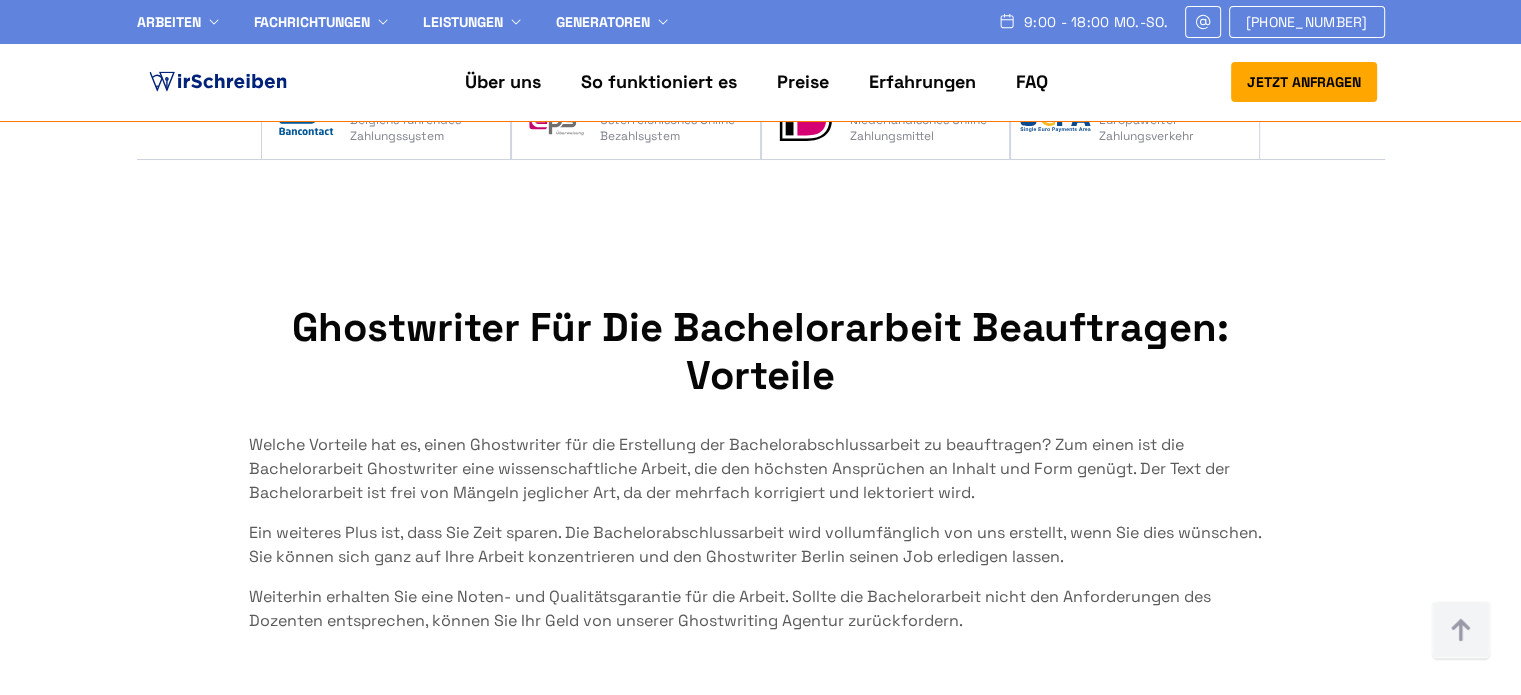 scroll, scrollTop: 8900, scrollLeft: 0, axis: vertical 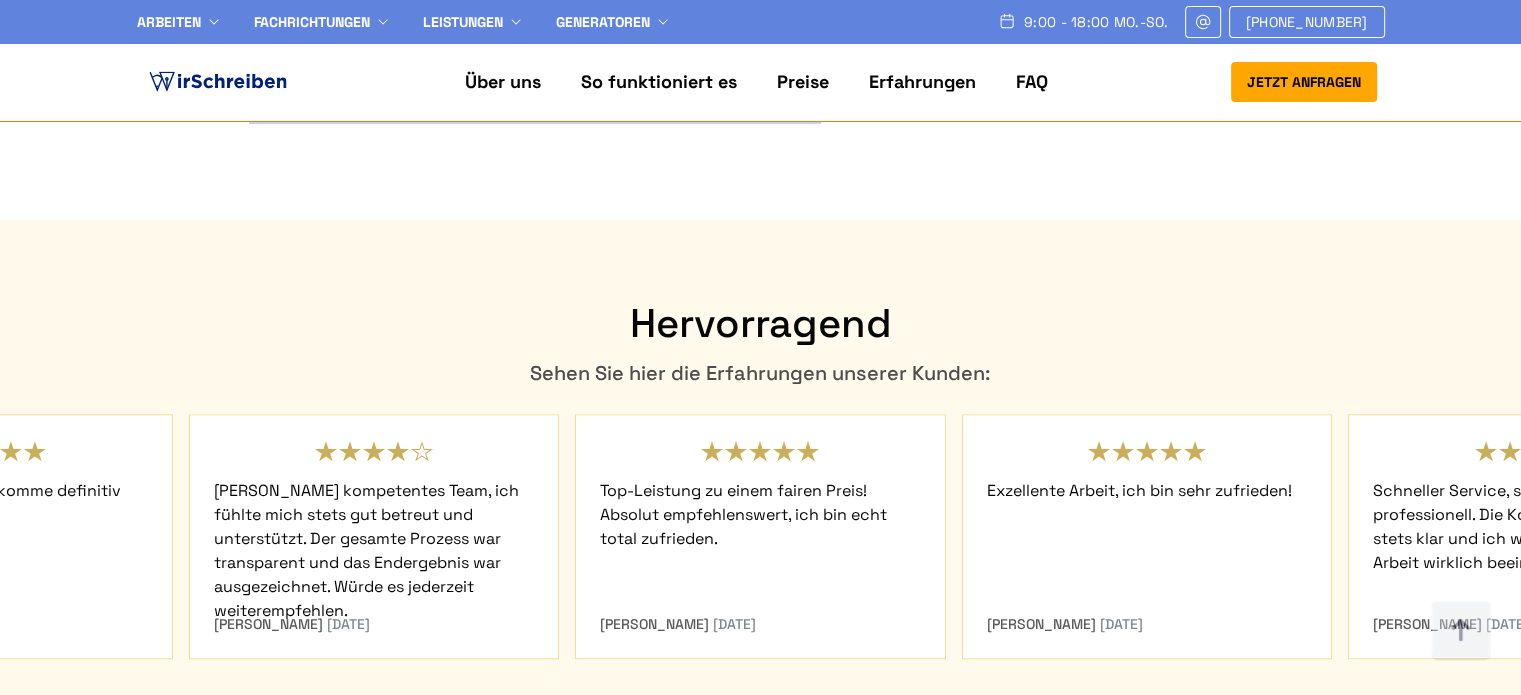drag, startPoint x: 299, startPoint y: 180, endPoint x: 991, endPoint y: 338, distance: 709.8084 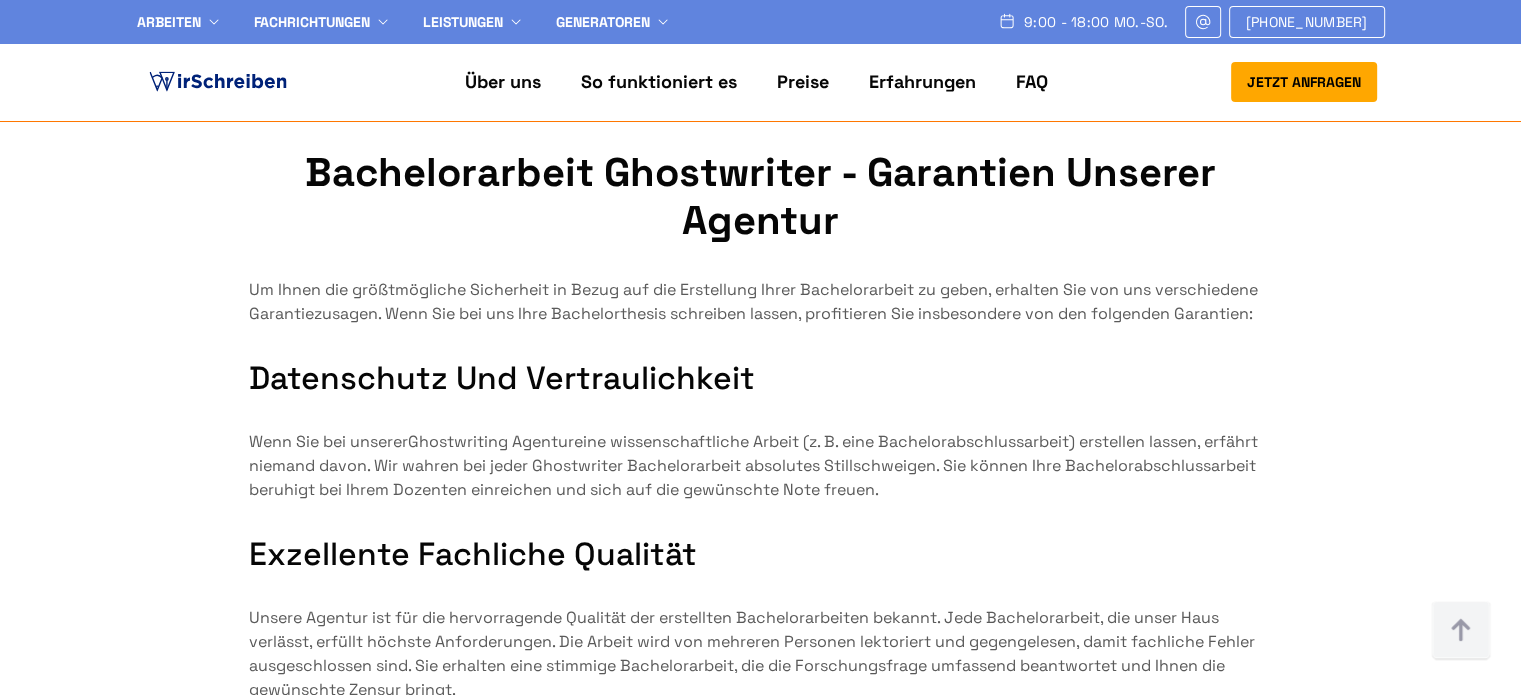 scroll, scrollTop: 10300, scrollLeft: 0, axis: vertical 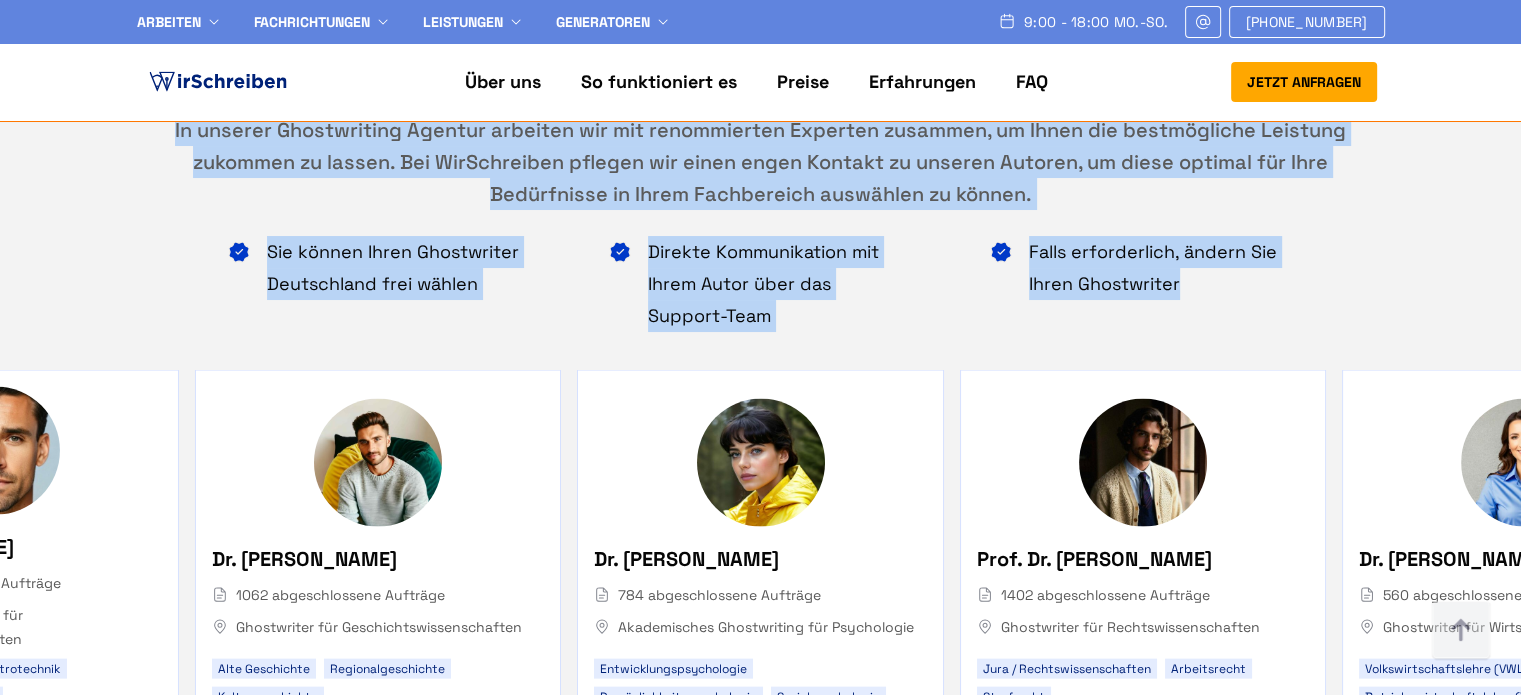 drag, startPoint x: 312, startPoint y: 135, endPoint x: 1212, endPoint y: 263, distance: 909.05664 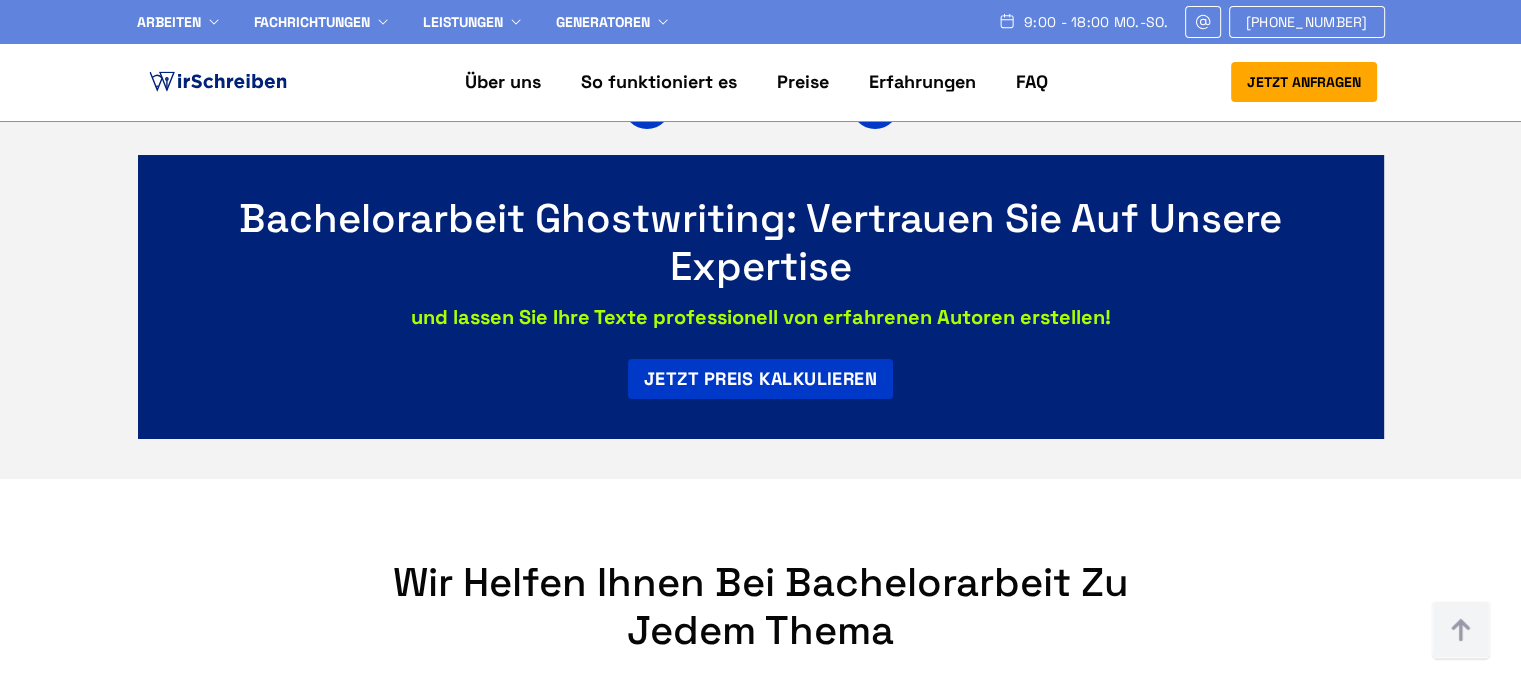 scroll, scrollTop: 12600, scrollLeft: 0, axis: vertical 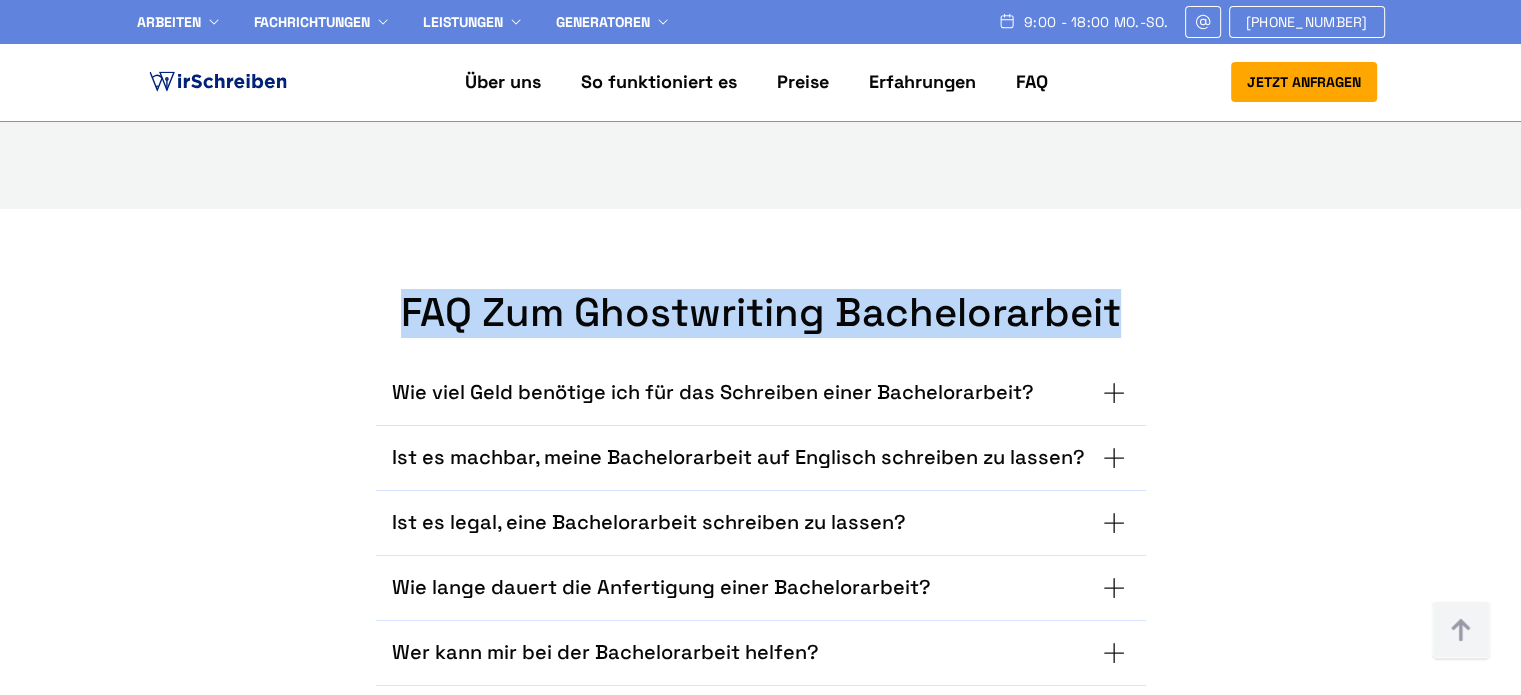 drag, startPoint x: 557, startPoint y: 368, endPoint x: 1151, endPoint y: 284, distance: 599.91 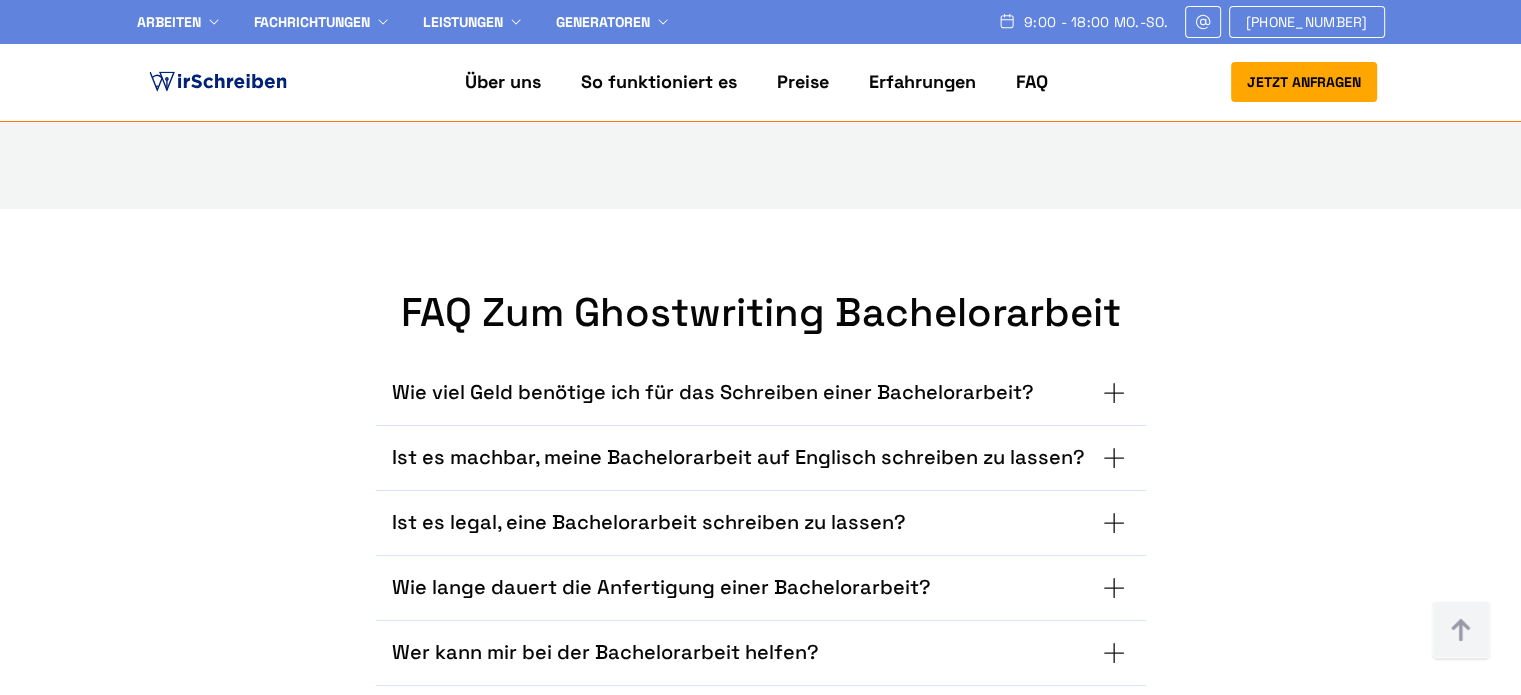 click on "Wie viel Geld benötige ich für das Schreiben einer Bachelorarbeit?
Die Bachelorarbeit schreiben lassen Kosten können je nach Umfang, Fachrichtung, Thematik oder verfügbarer Zeit verschieden sein. Unsere attraktiven Preise starten bei nur 35 Euro pro Seite. Für ein genaues Angebot ist es sinnvoll, die spezifischen Anforderungen und den gewünschten Umfang der Arbeit anzugeben. Ihren transparenten Bachelorarbeit-kaufen-Preis erhalten Sie direkt bei der Anfrage." at bounding box center (761, 393) 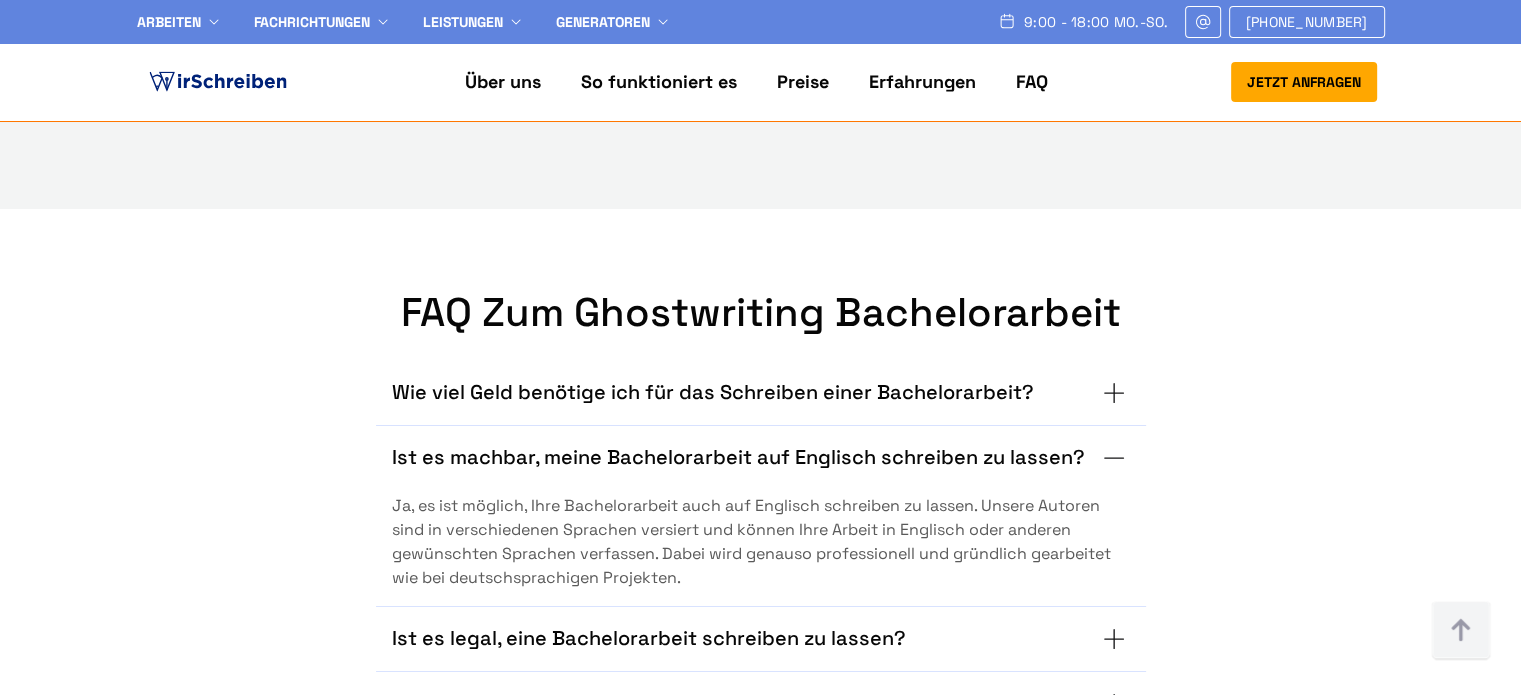 click on "Wie viel Geld benötige ich für das Schreiben einer Bachelorarbeit?" at bounding box center (713, 393) 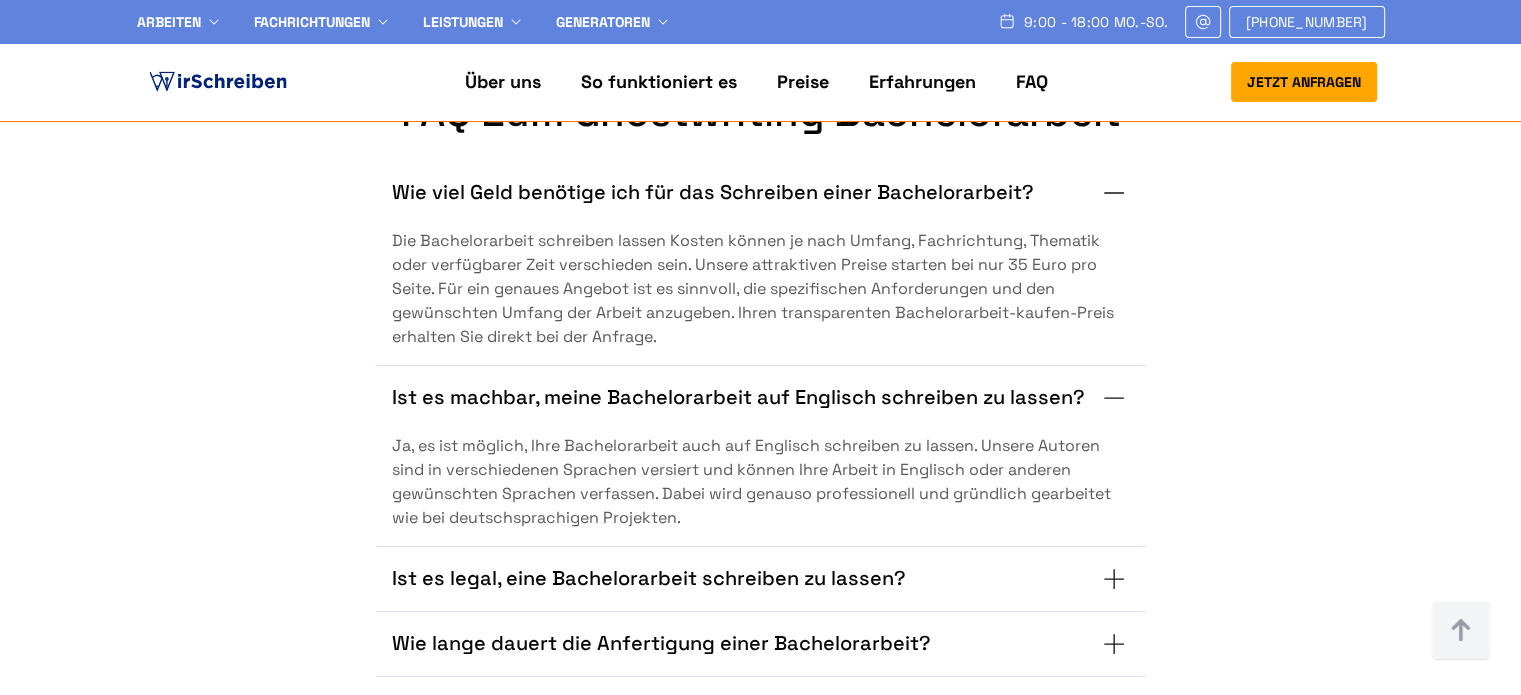 click on "Ist es legal, eine Bachelorarbeit schreiben zu lassen?" at bounding box center [649, 579] 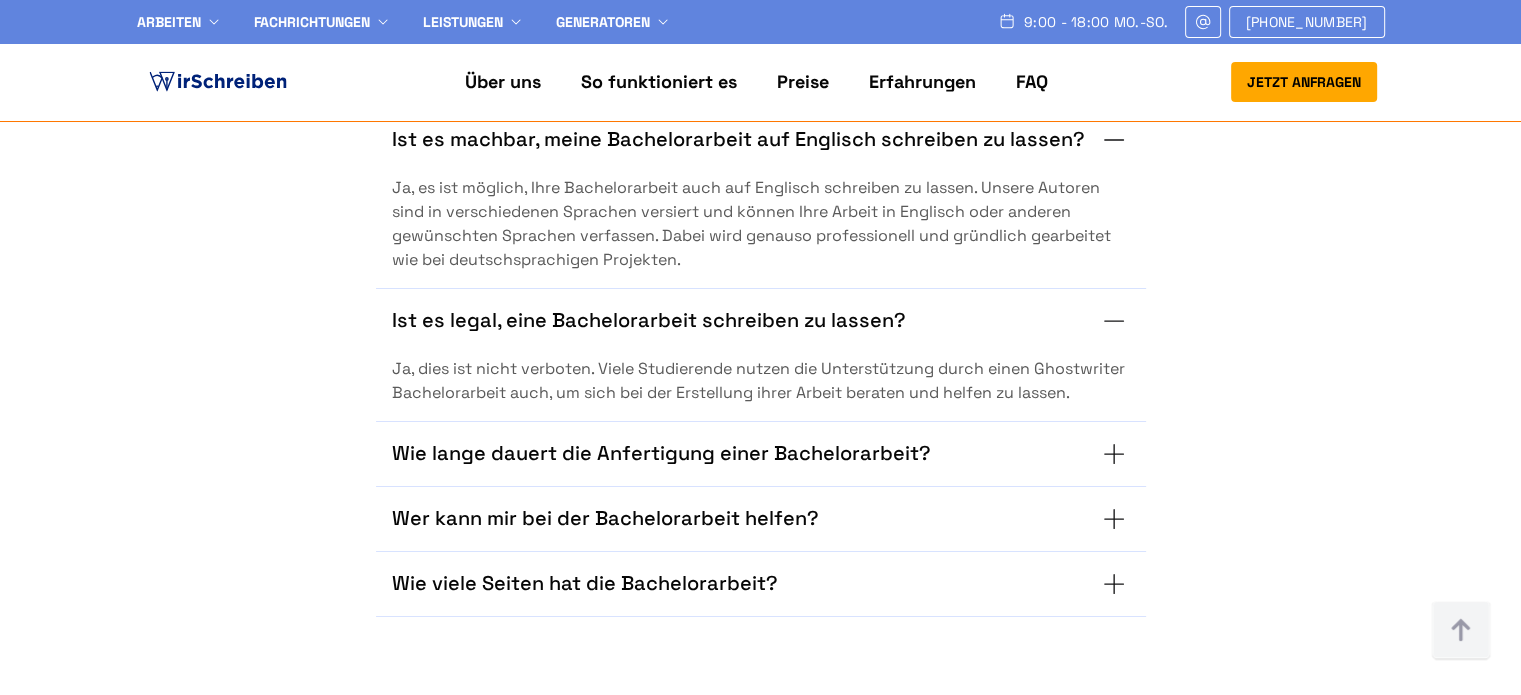 scroll, scrollTop: 14800, scrollLeft: 0, axis: vertical 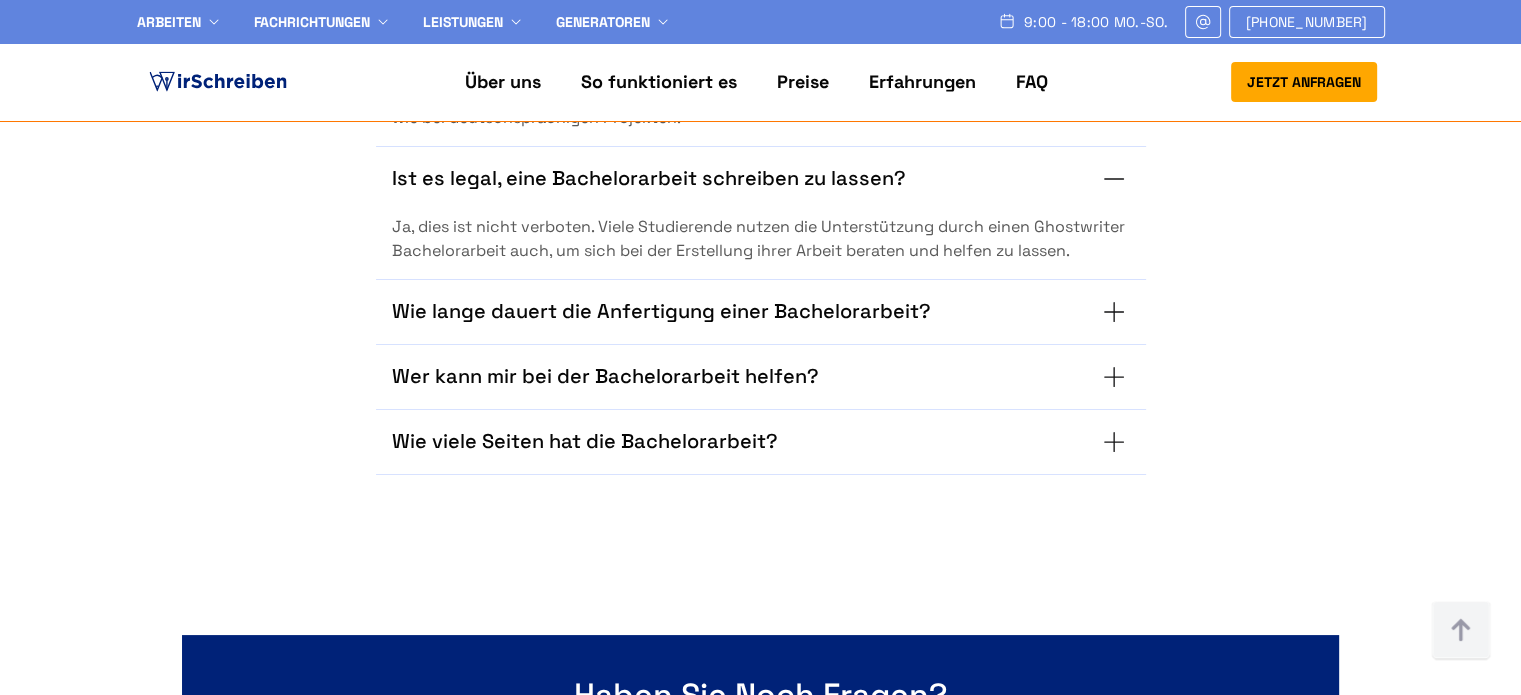 click on "Wie lange dauert die Anfertigung einer Bachelorarbeit?" at bounding box center (661, 312) 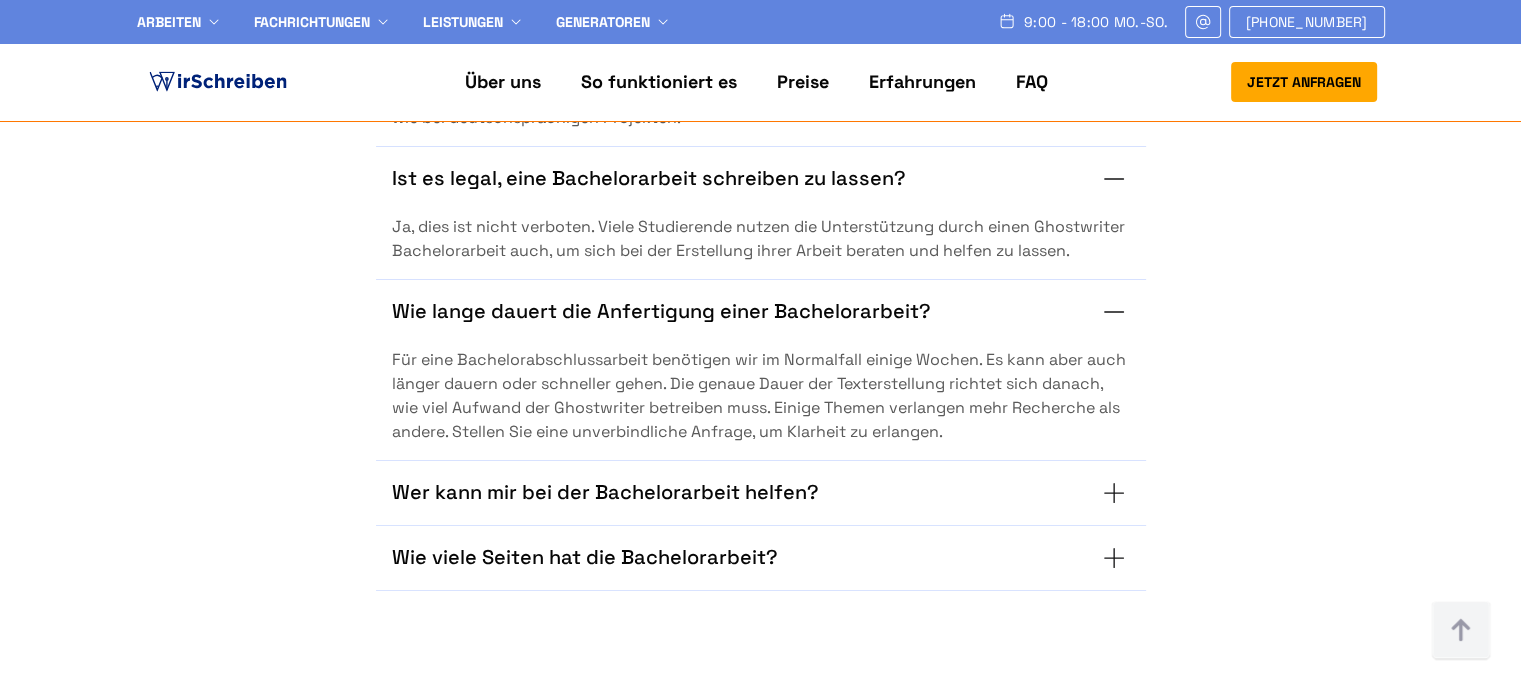 click on "Wer kann mir bei der Bachelorarbeit helfen?" at bounding box center [605, 493] 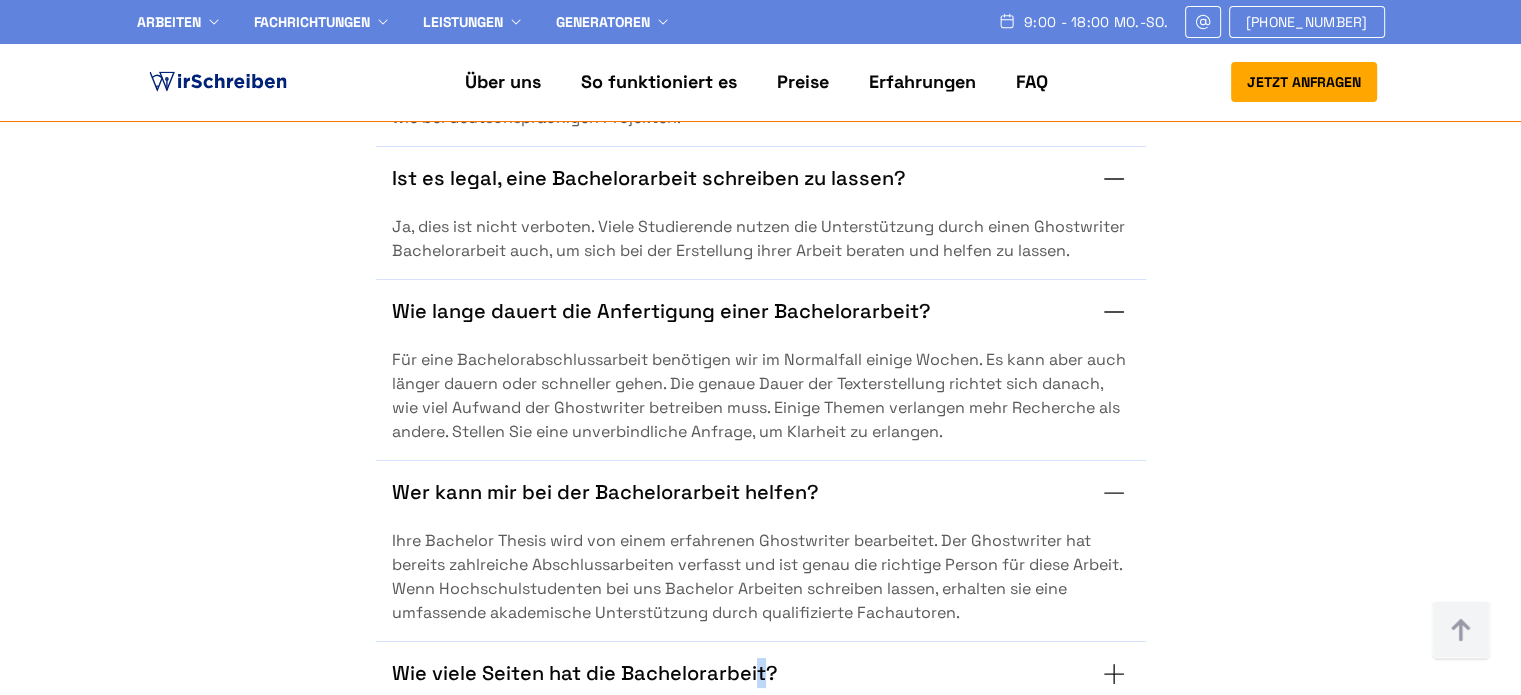 click on "Wie viele Seiten hat die Bachelorarbeit?
Eine Bachelorarbeit hat im Durchschnitt 40 Seiten. Wenn Sie bei uns eine Bachelor Arbeit kaufen, erstellt der Ghost Writer die Arbeit genau in der richtigen [PERSON_NAME]. Das Arbeitsthema wird durch den Ghostwriter erschöpfend bearbeitet, sodass Ihnen eine gute Note für die Bachelorabschlussarbeit sicher ist." at bounding box center [761, 674] 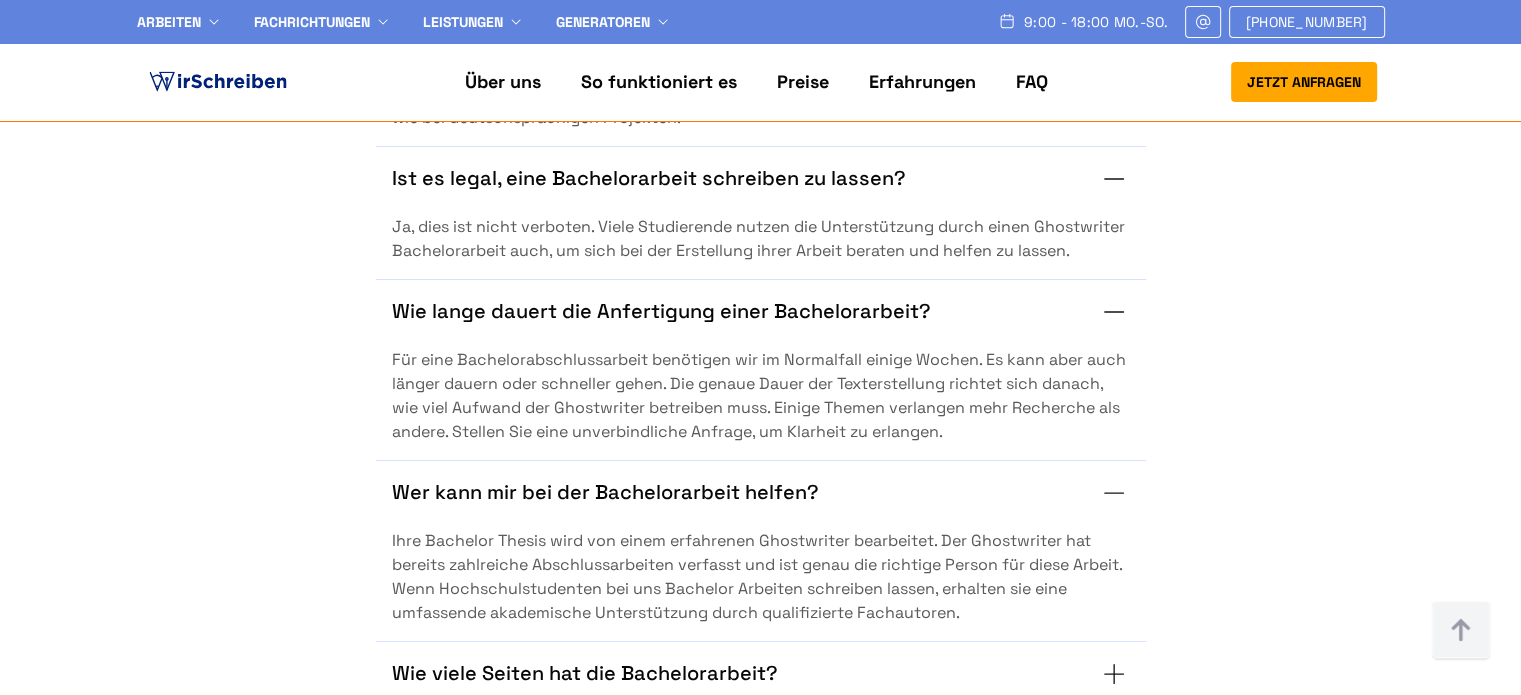 click on "Wie viele Seiten hat die Bachelorarbeit?" at bounding box center (585, 674) 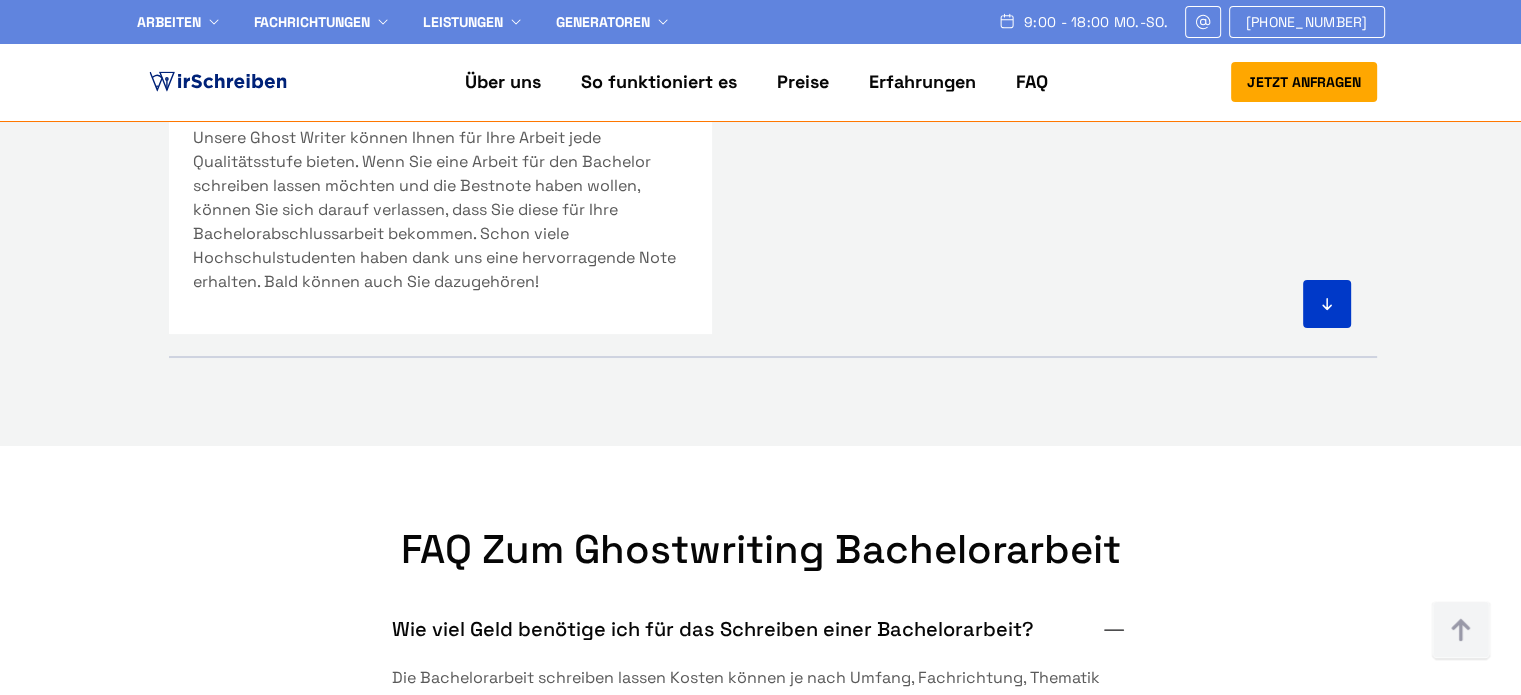 scroll, scrollTop: 14100, scrollLeft: 0, axis: vertical 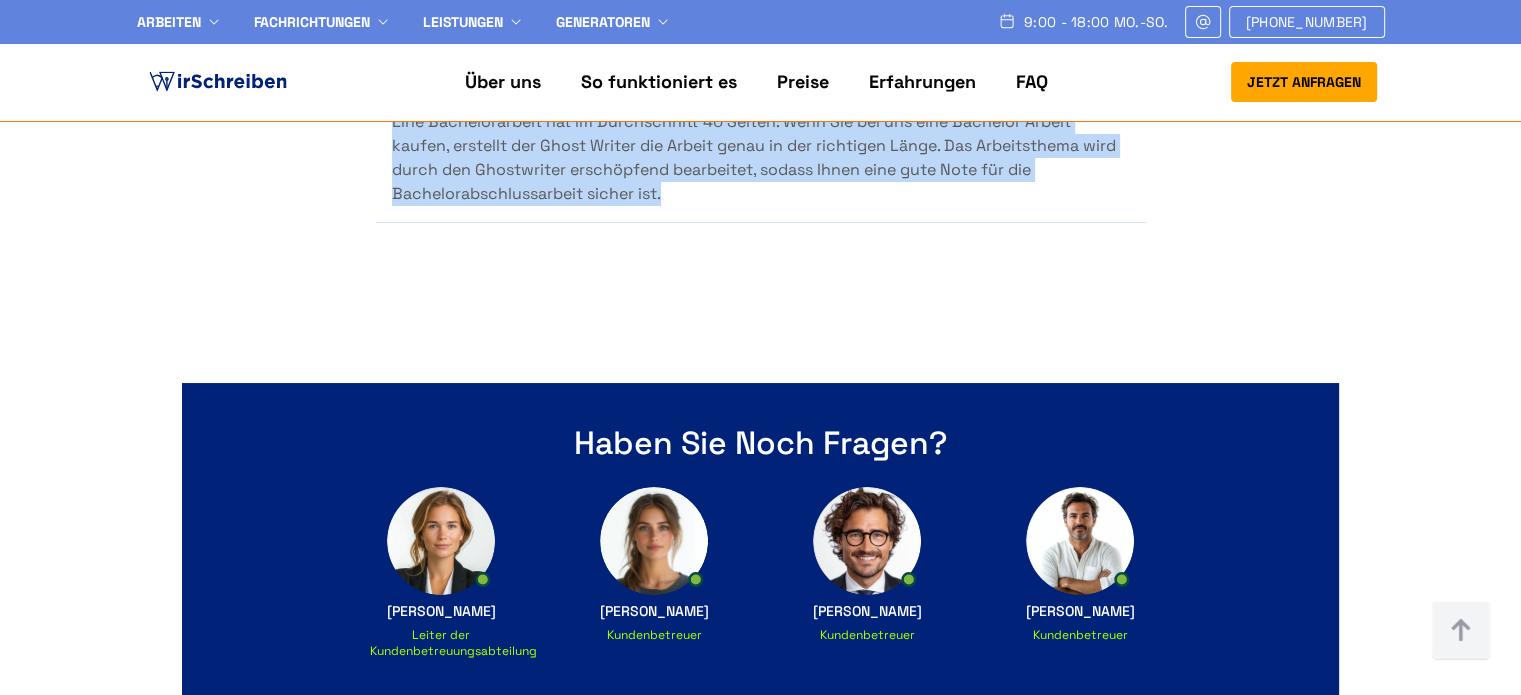 drag, startPoint x: 400, startPoint y: 365, endPoint x: 874, endPoint y: 212, distance: 498.08133 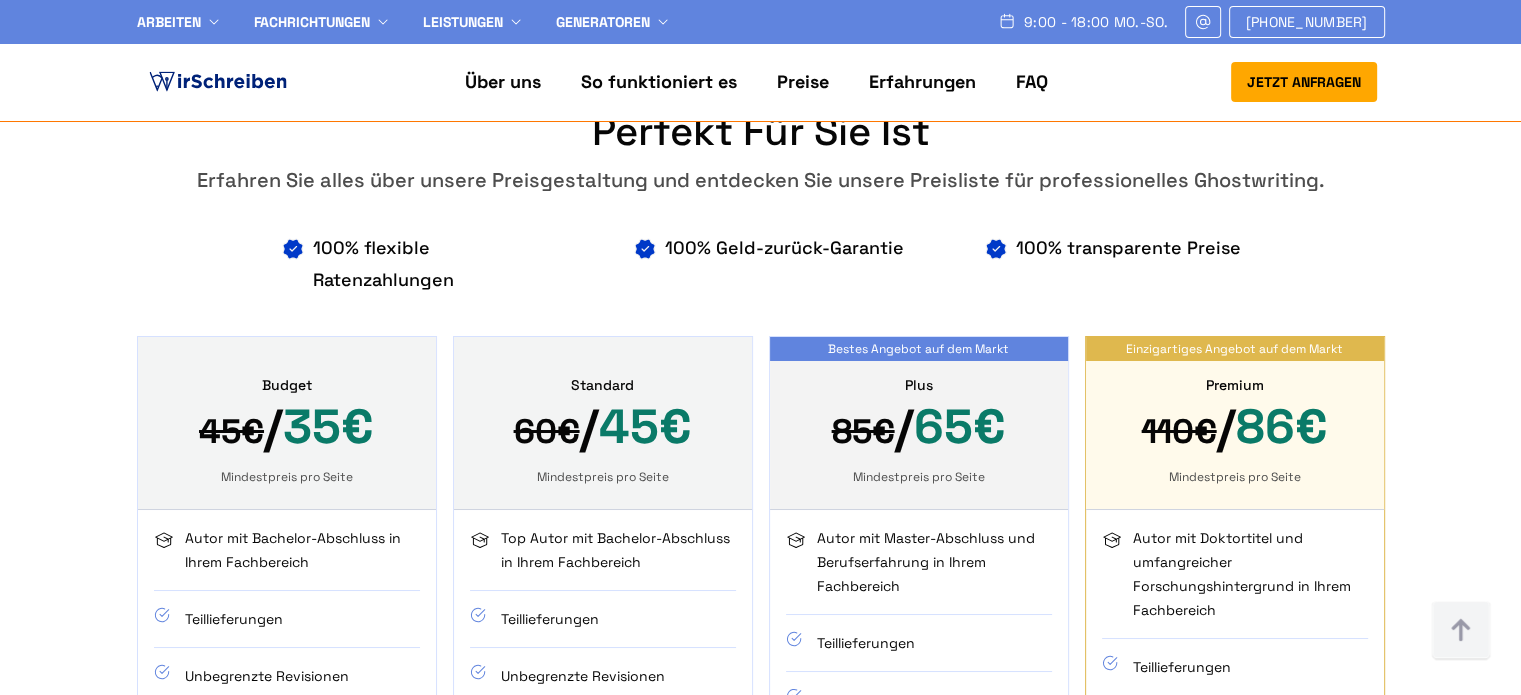 scroll, scrollTop: 6900, scrollLeft: 0, axis: vertical 